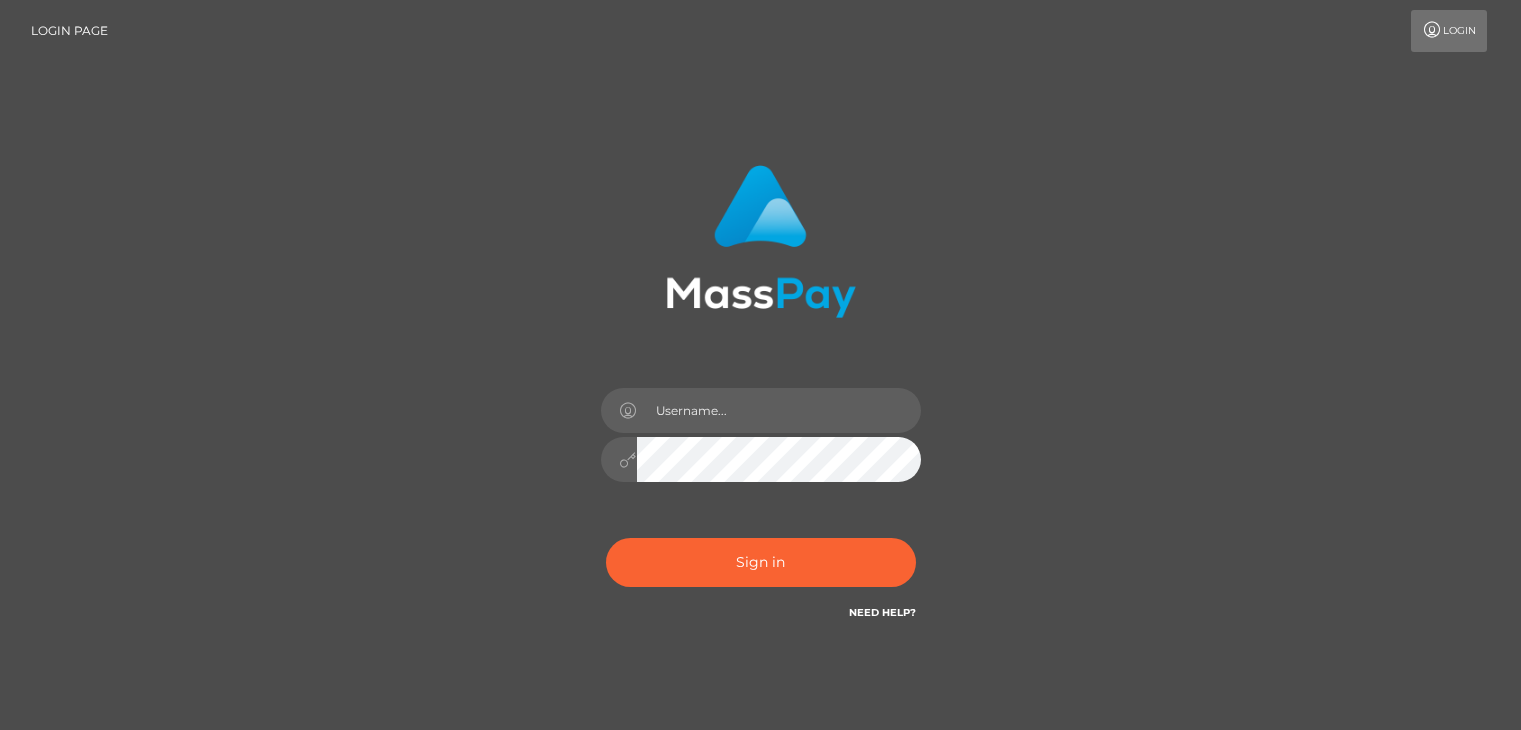 scroll, scrollTop: 0, scrollLeft: 0, axis: both 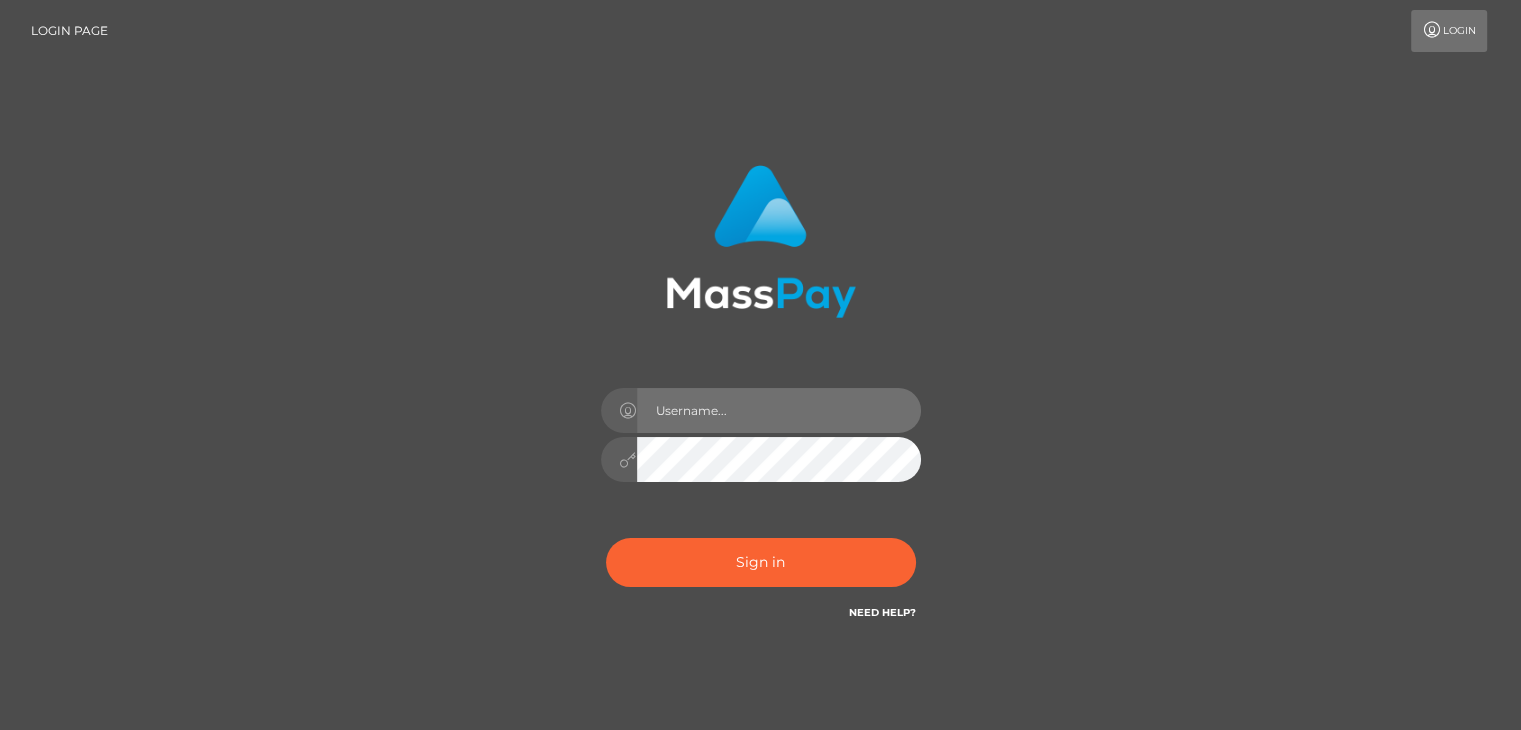 click at bounding box center [779, 410] 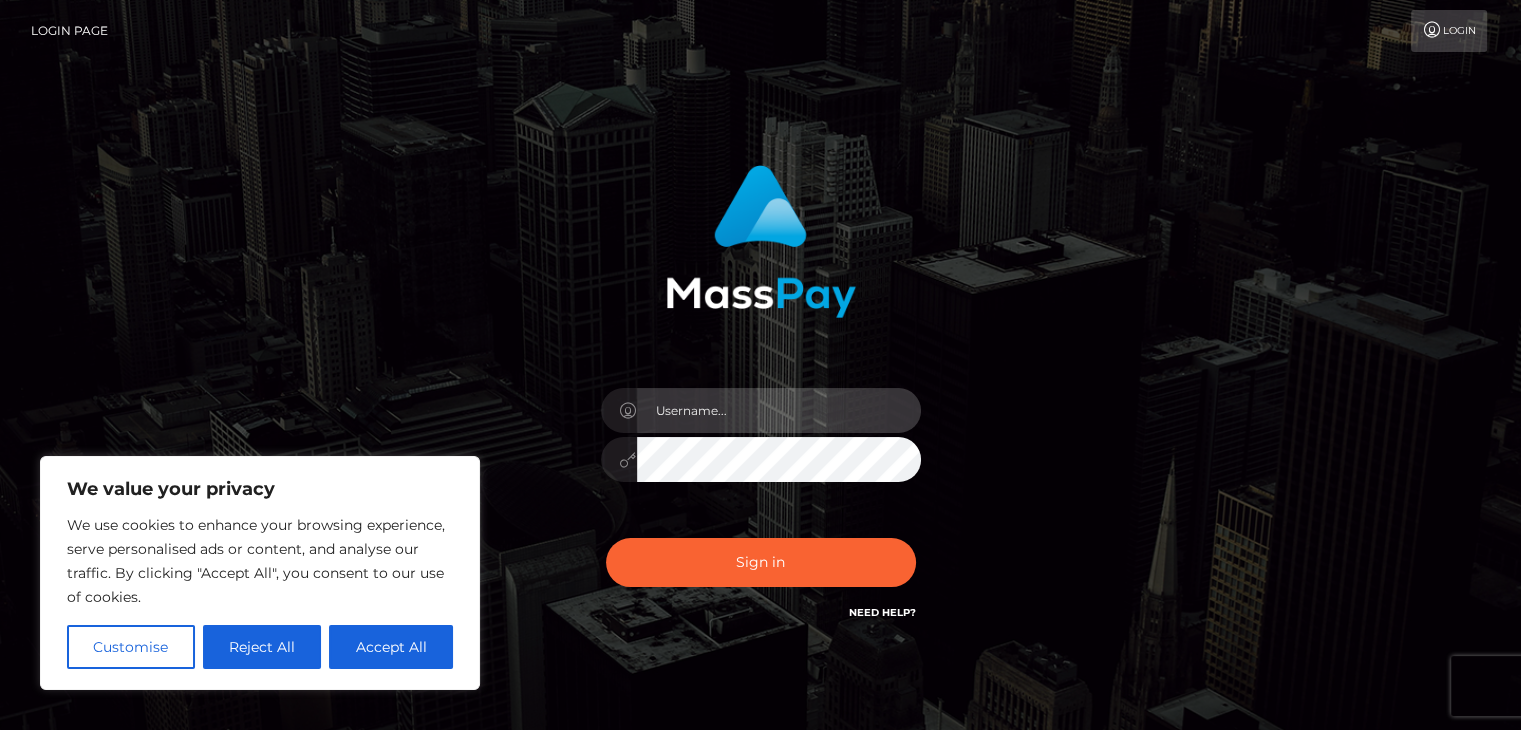click at bounding box center [779, 410] 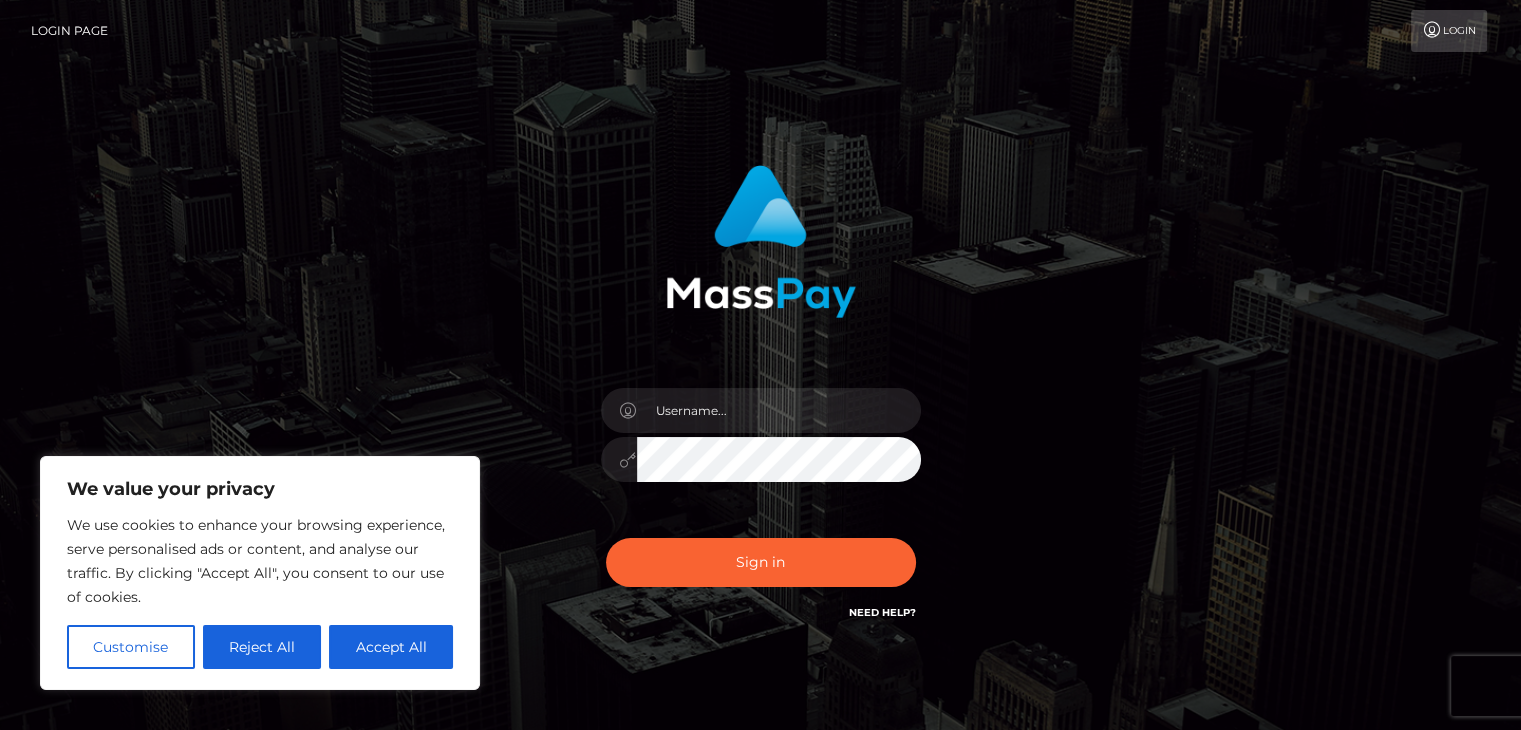 click on "Sign in" at bounding box center (761, 404) 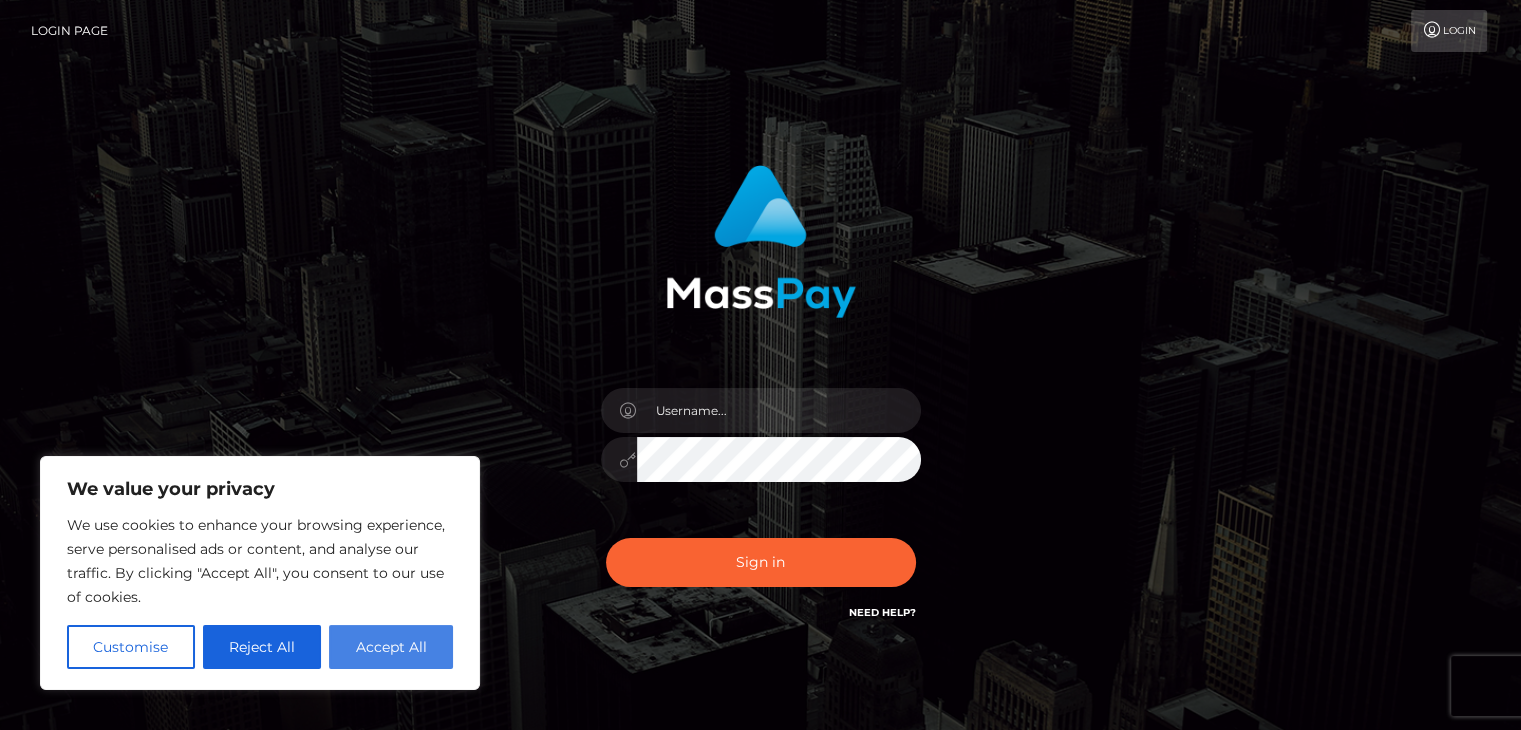 click on "Accept All" at bounding box center (391, 647) 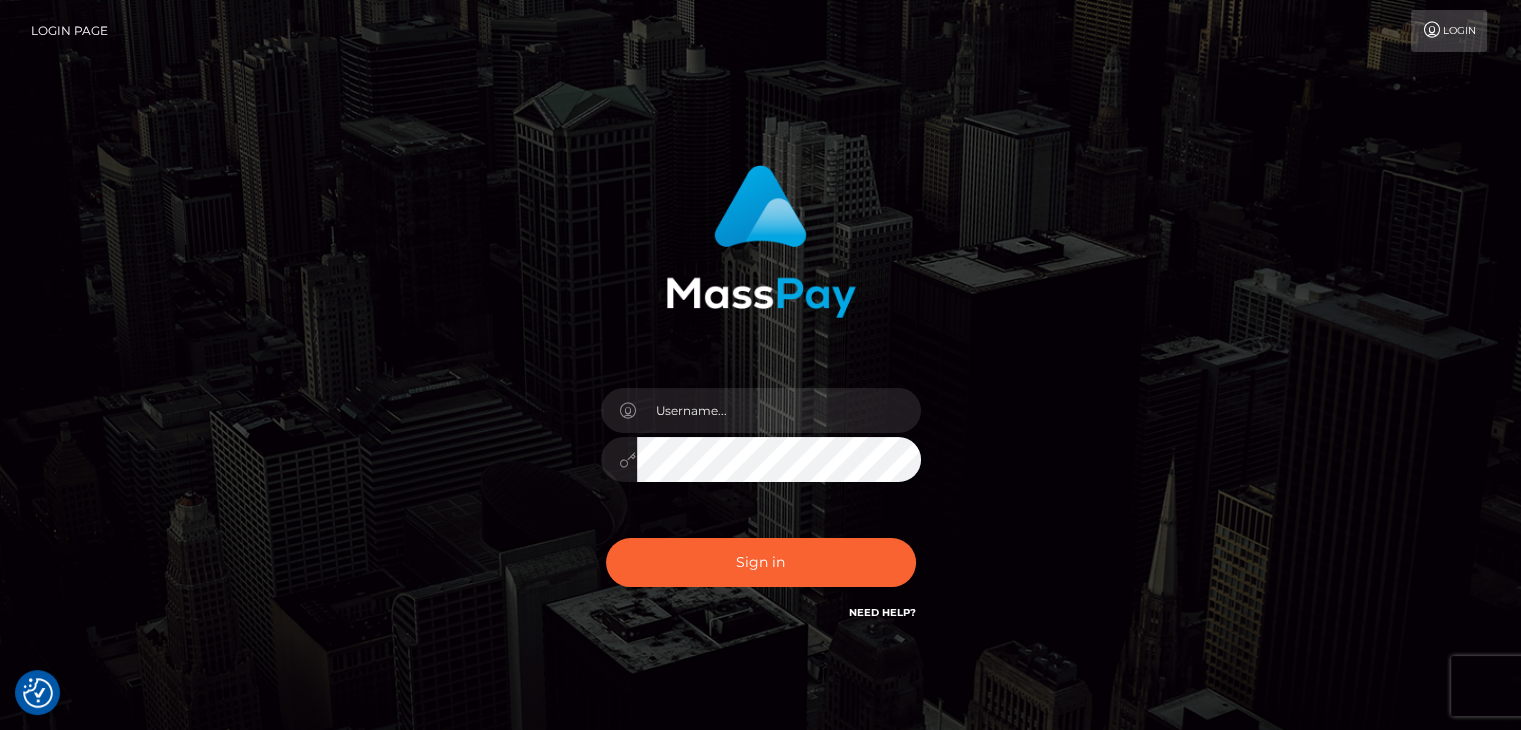 checkbox on "true" 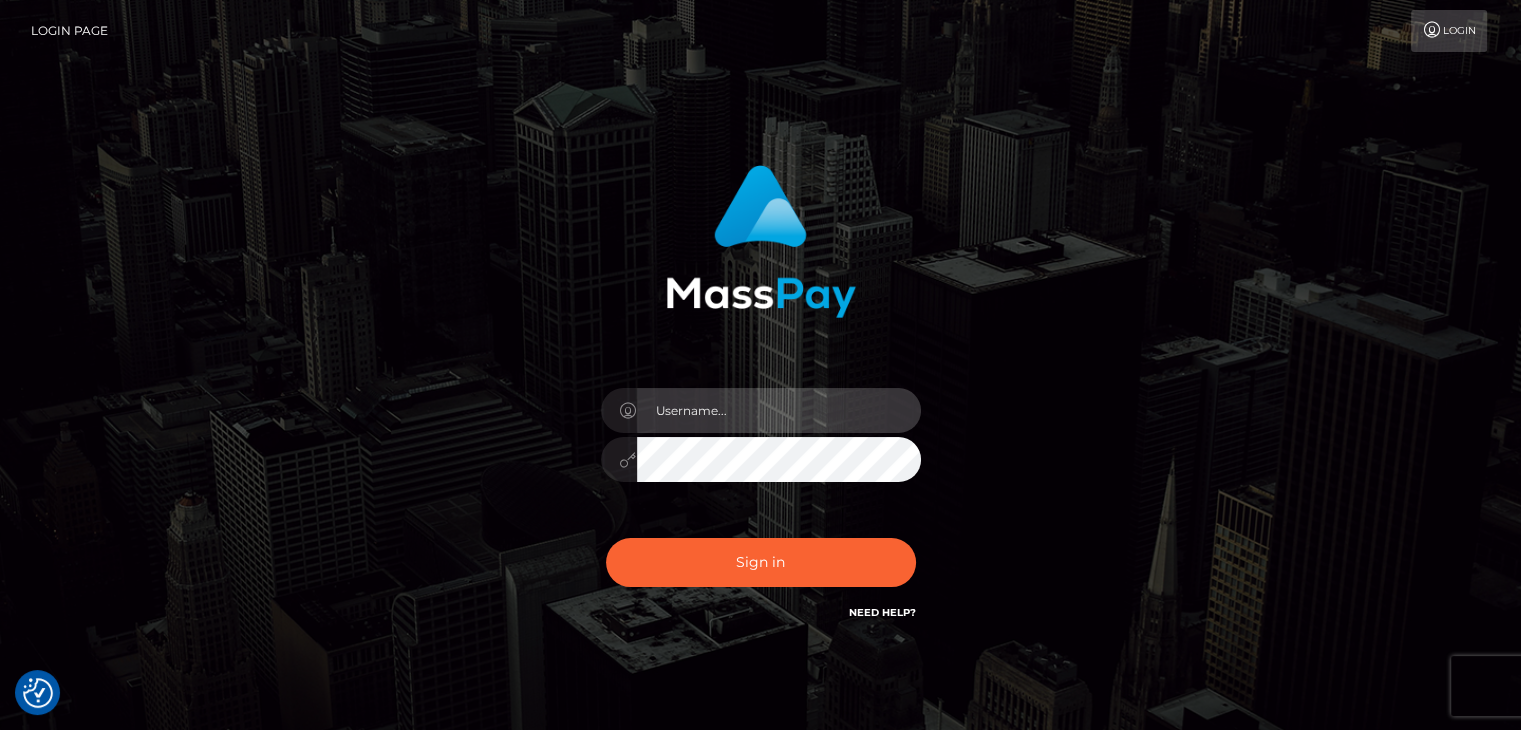 click at bounding box center (779, 410) 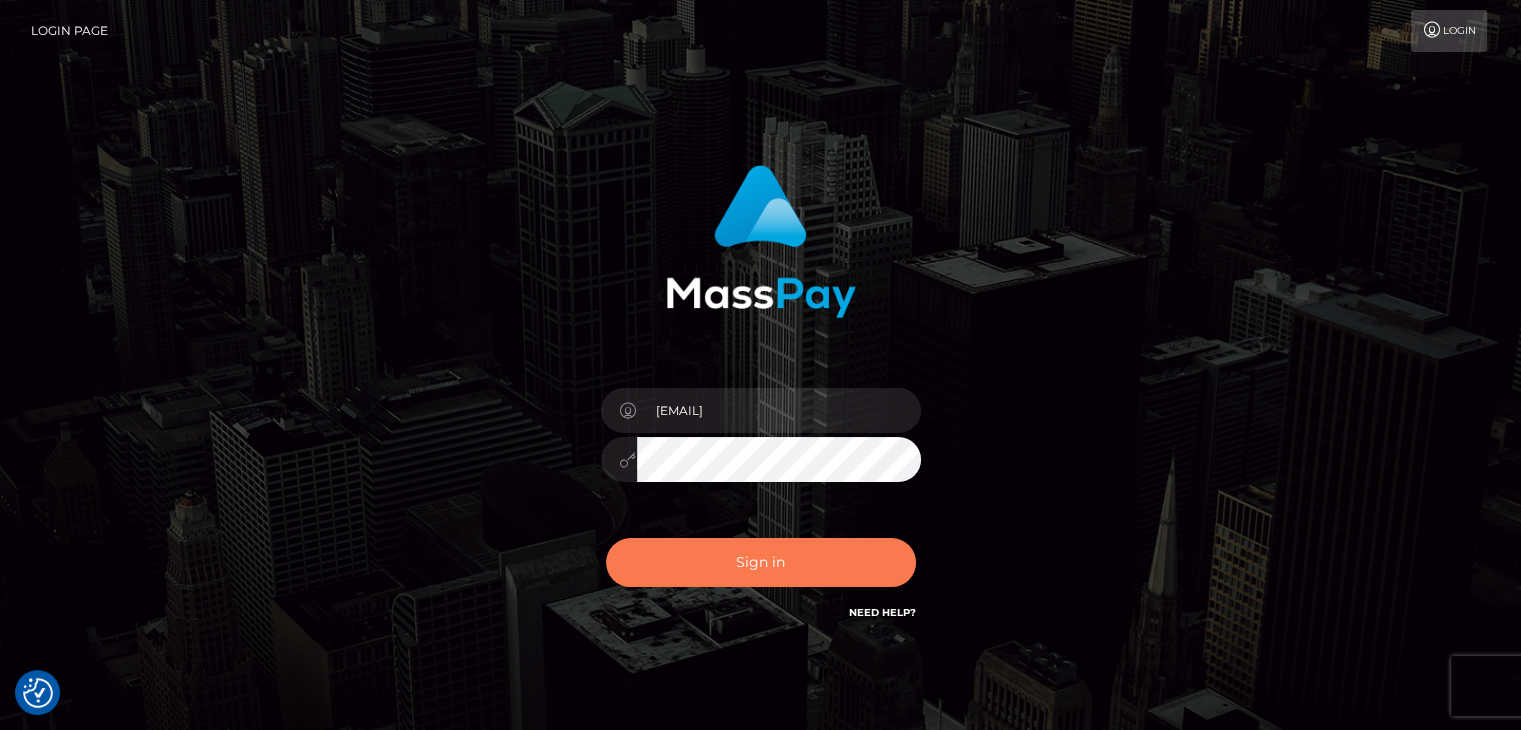 click on "Sign in" at bounding box center [761, 562] 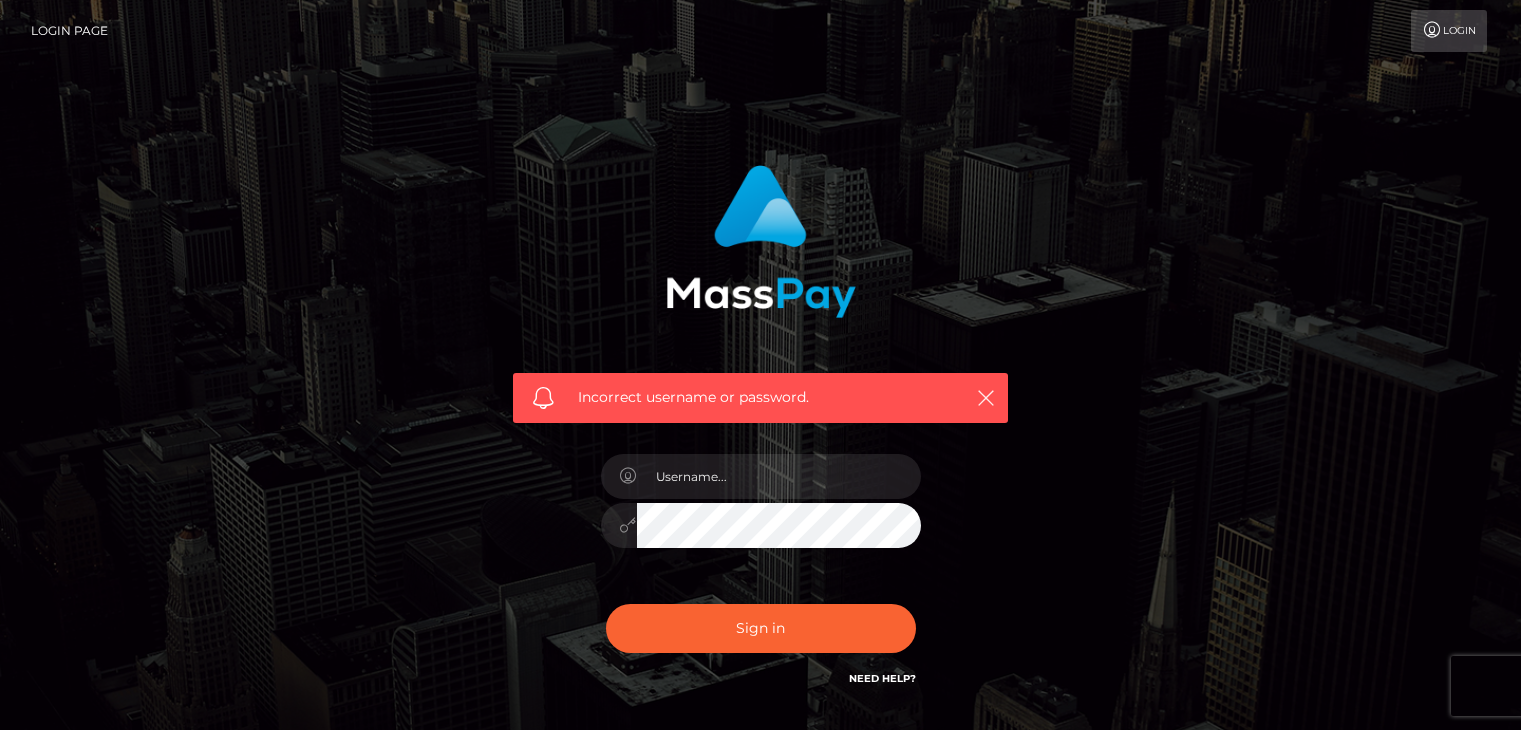 scroll, scrollTop: 0, scrollLeft: 0, axis: both 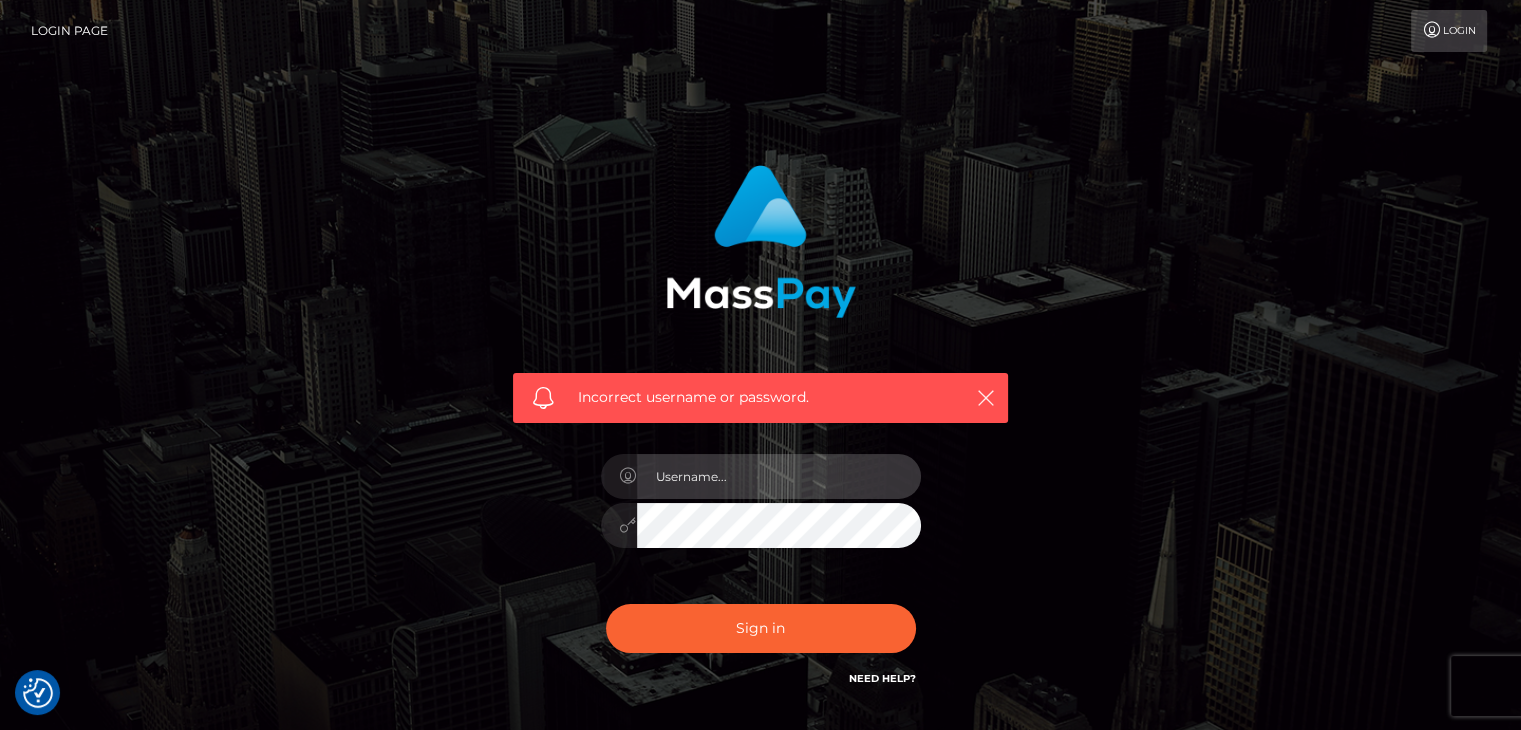 click at bounding box center [779, 476] 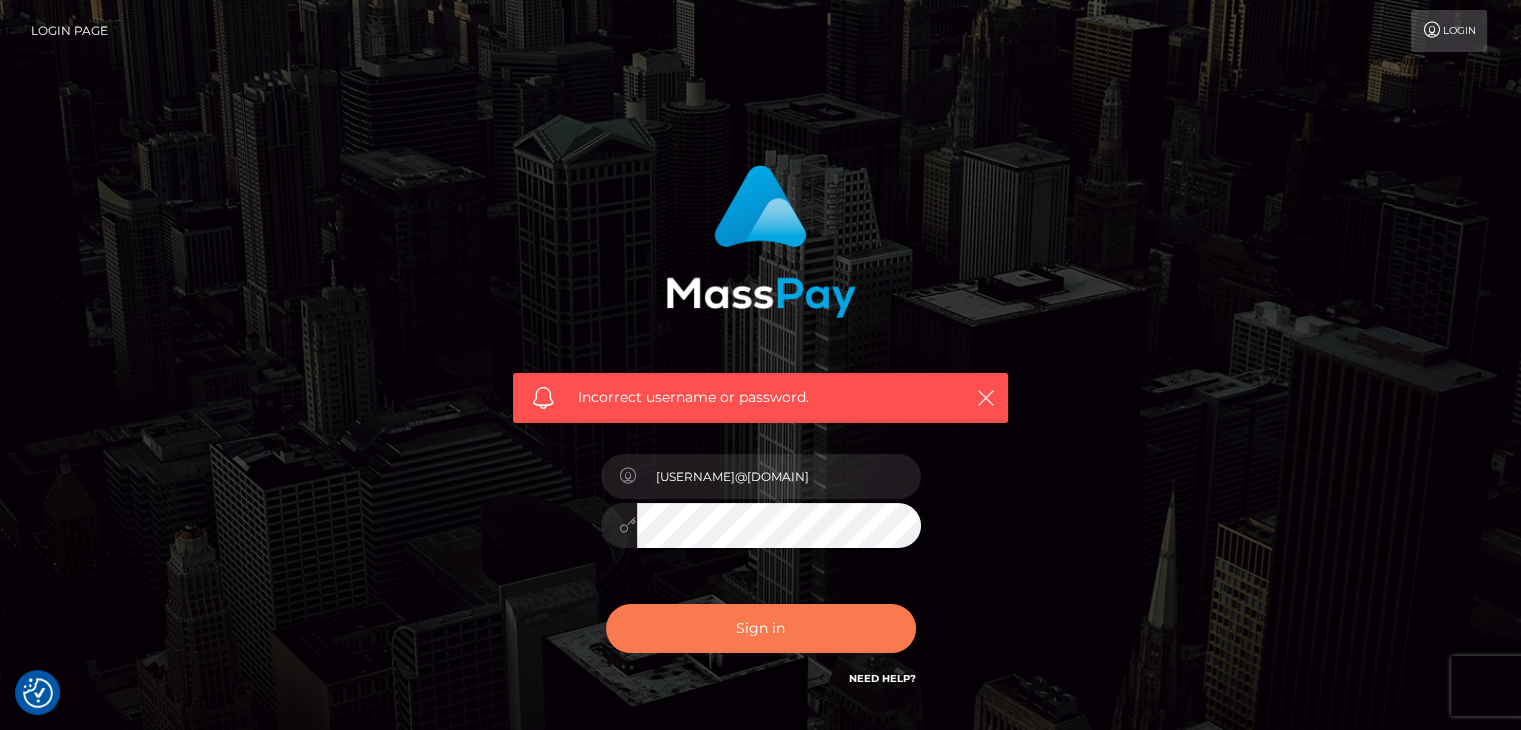 click on "Sign in" at bounding box center (761, 628) 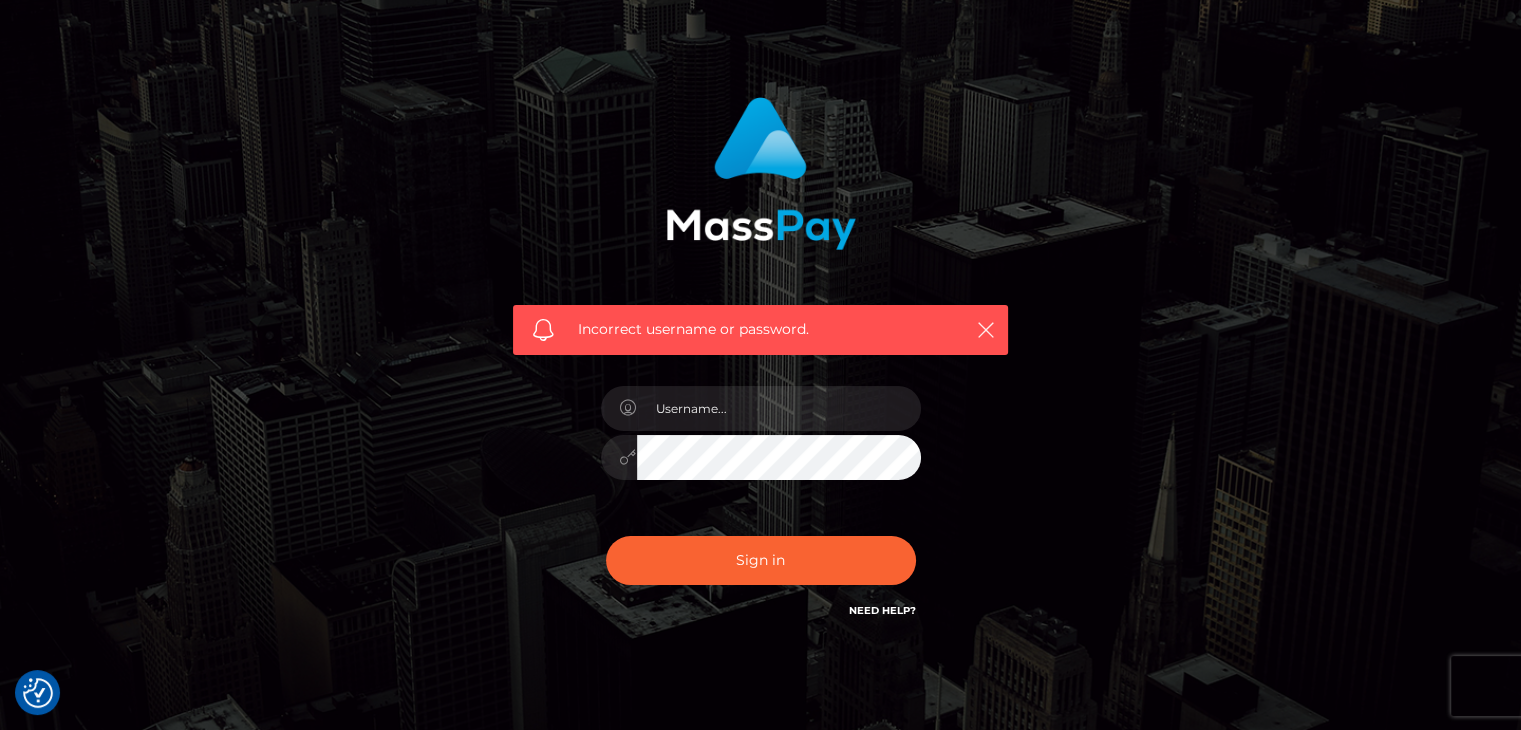 scroll, scrollTop: 144, scrollLeft: 0, axis: vertical 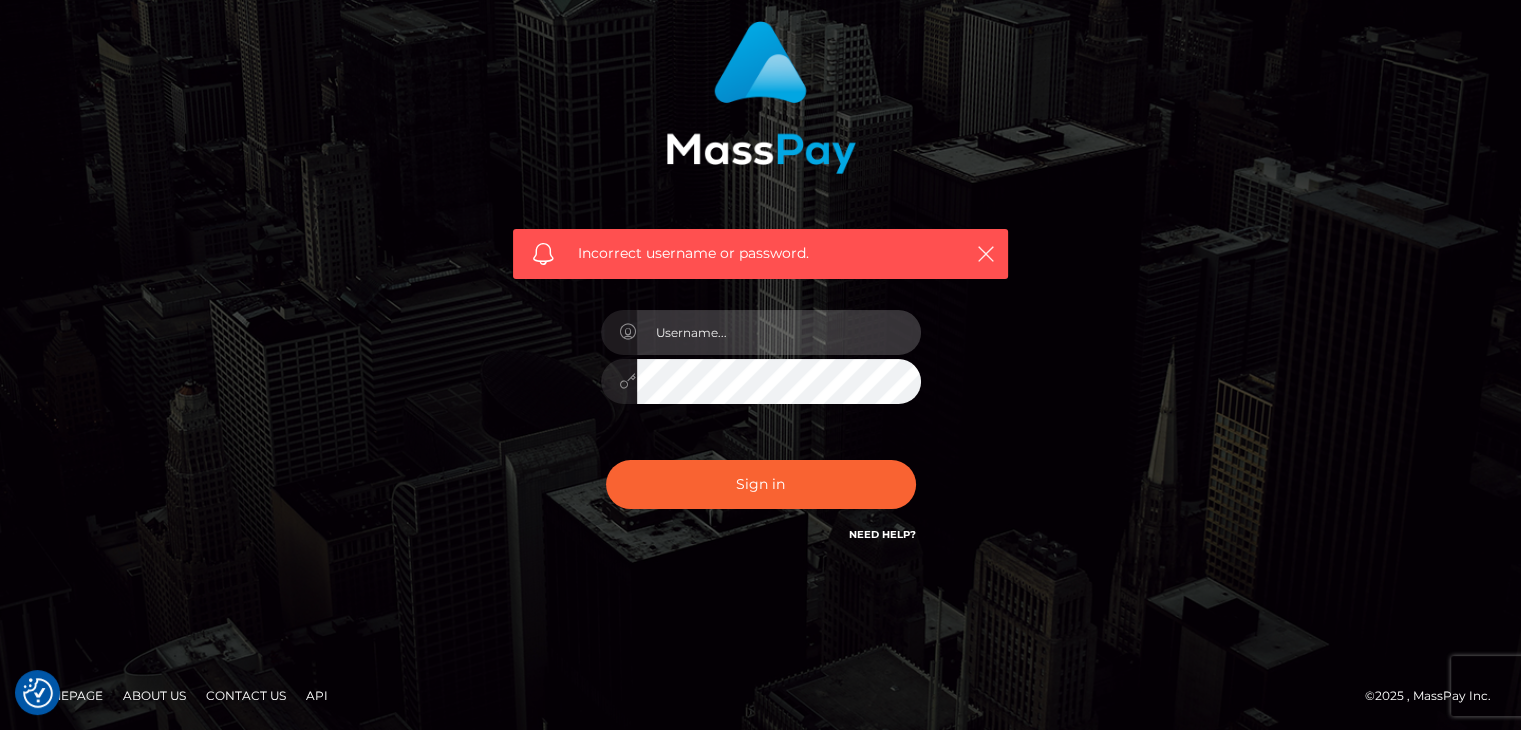 click at bounding box center (779, 332) 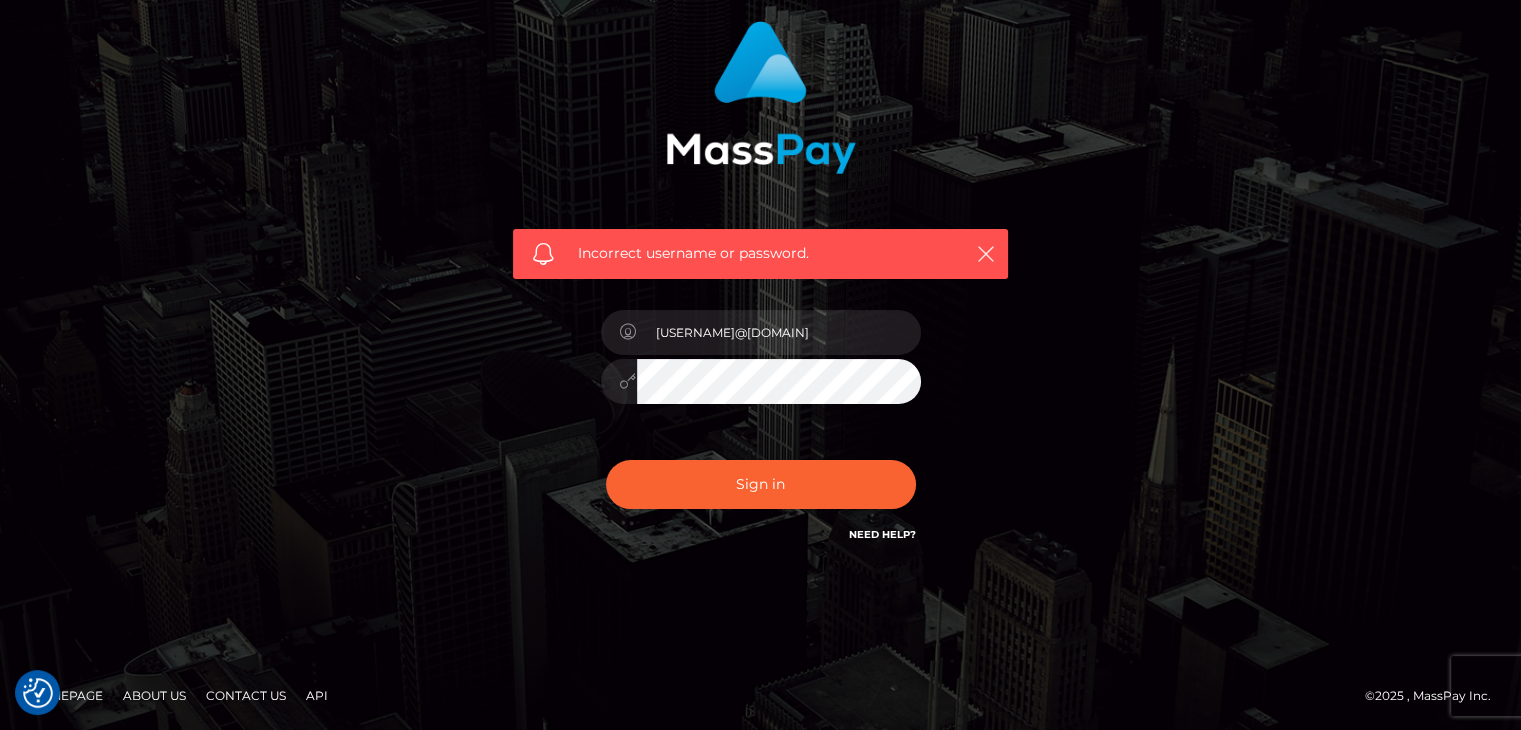 click on "Incorrect username or password.
xavier.bobino@gmail.com" at bounding box center [760, 283] 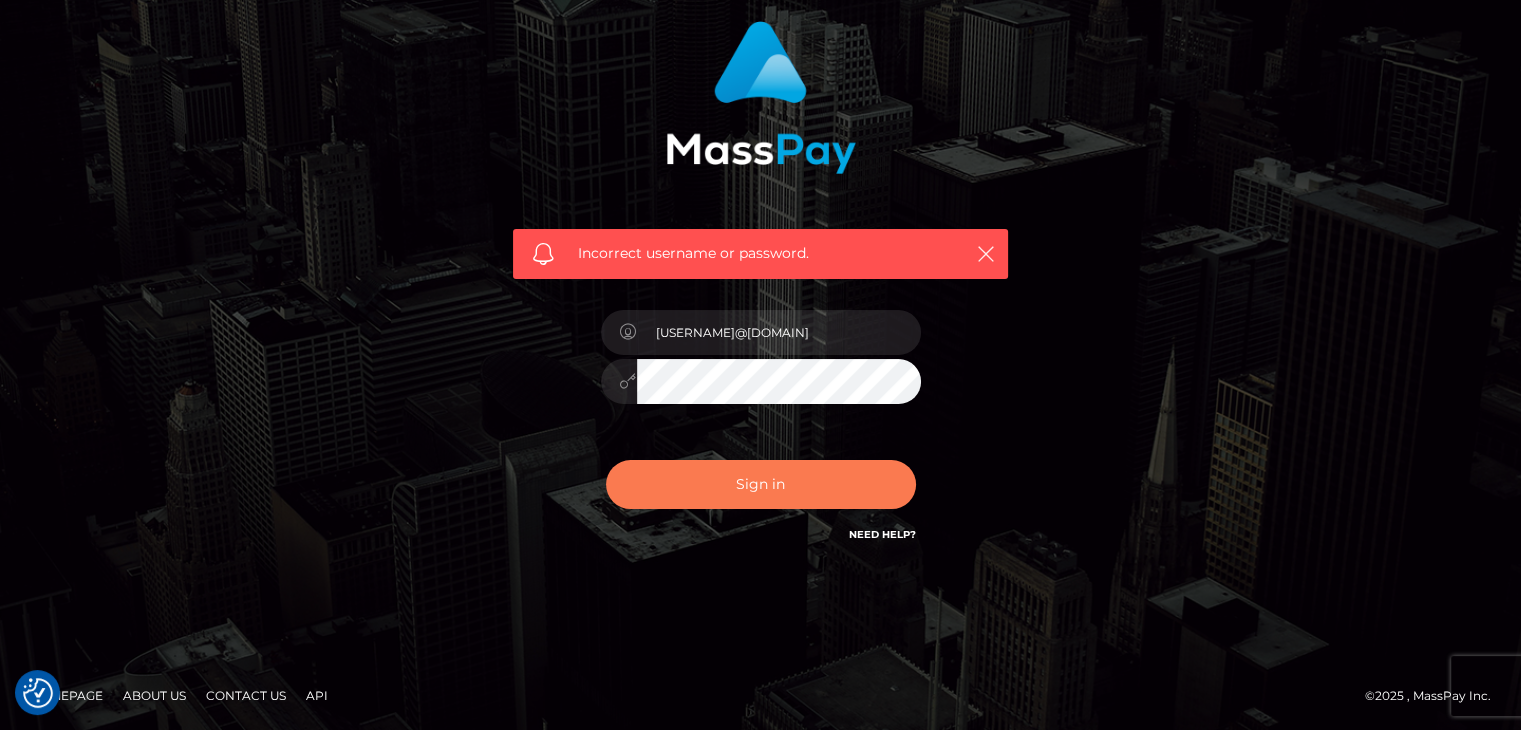 click on "Sign in" at bounding box center [761, 484] 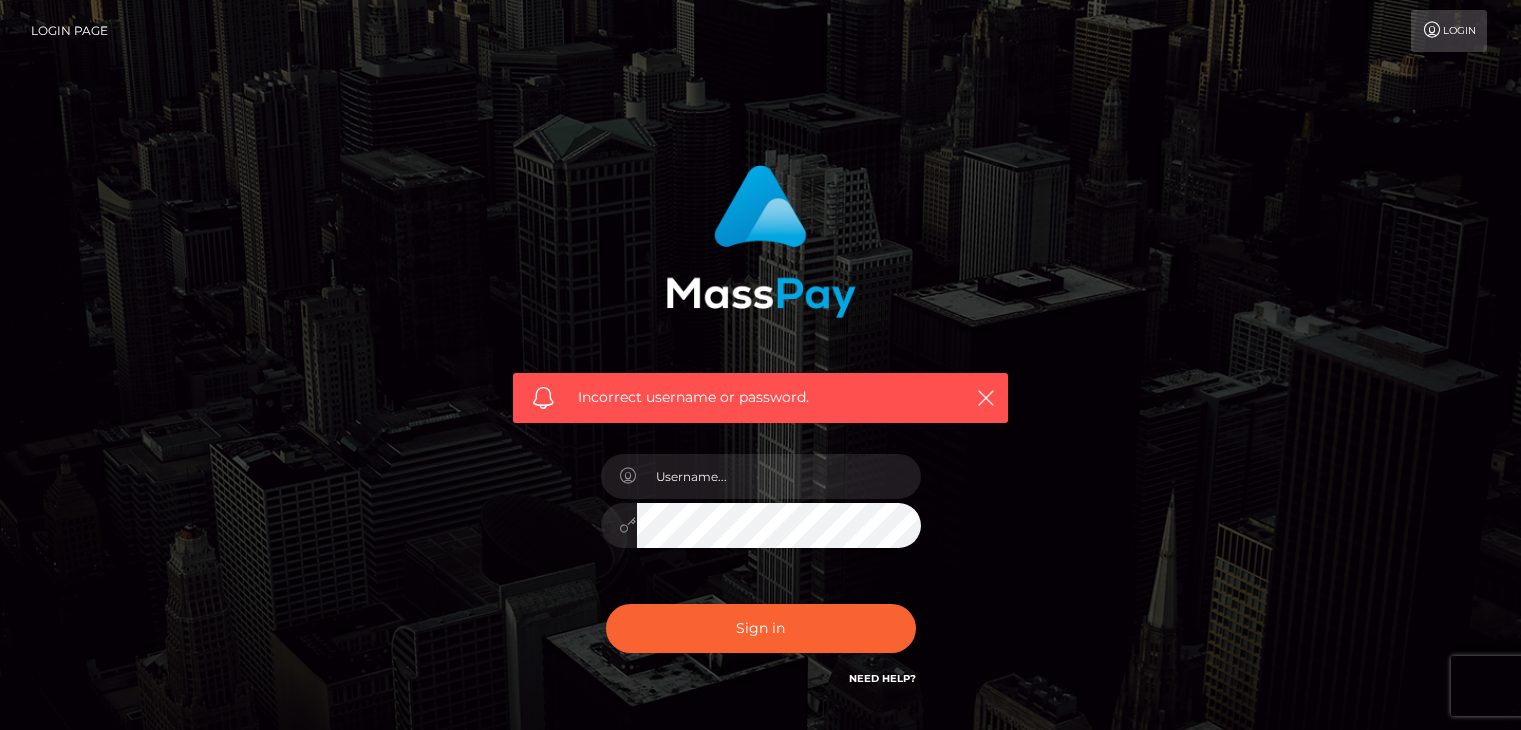 scroll, scrollTop: 0, scrollLeft: 0, axis: both 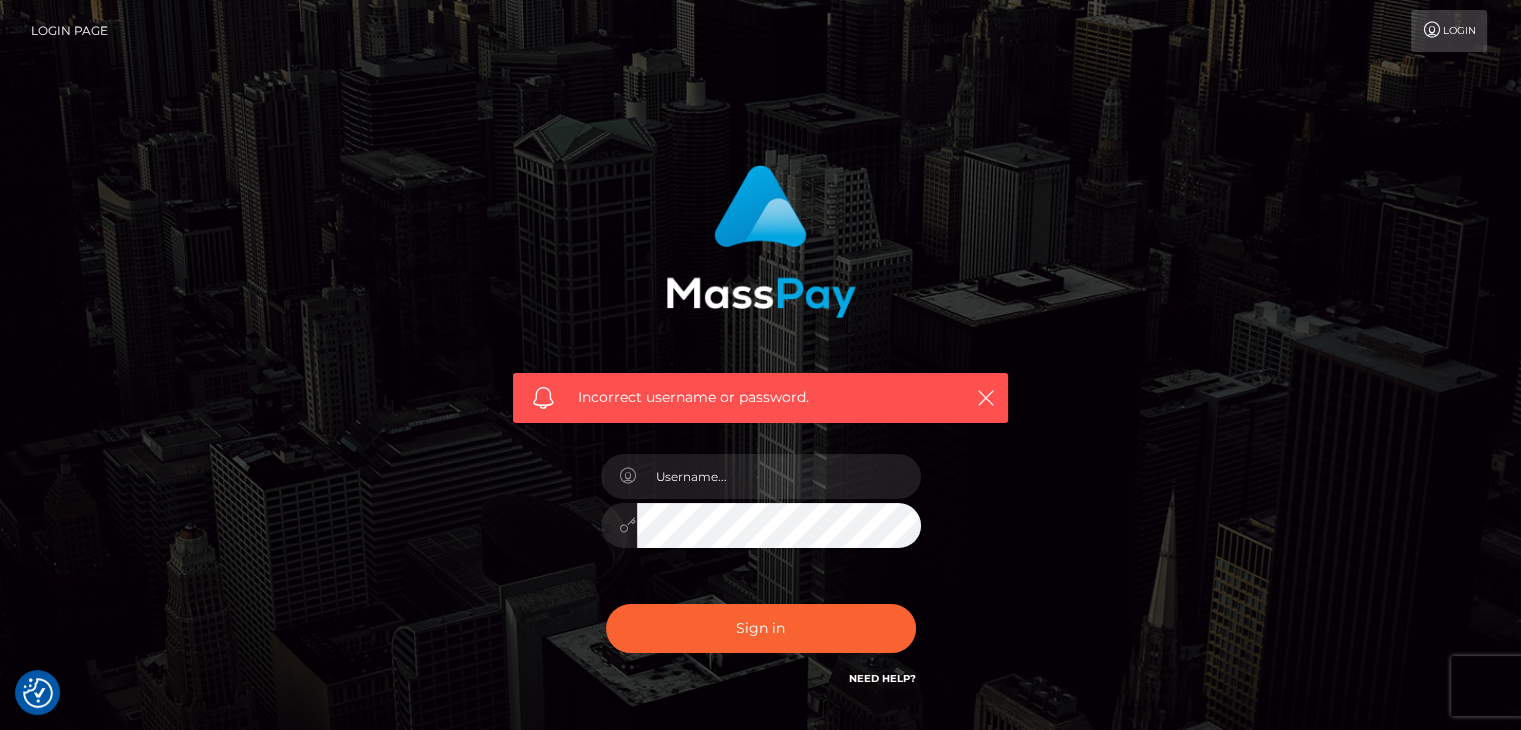 click on "Incorrect username or password." at bounding box center [760, 398] 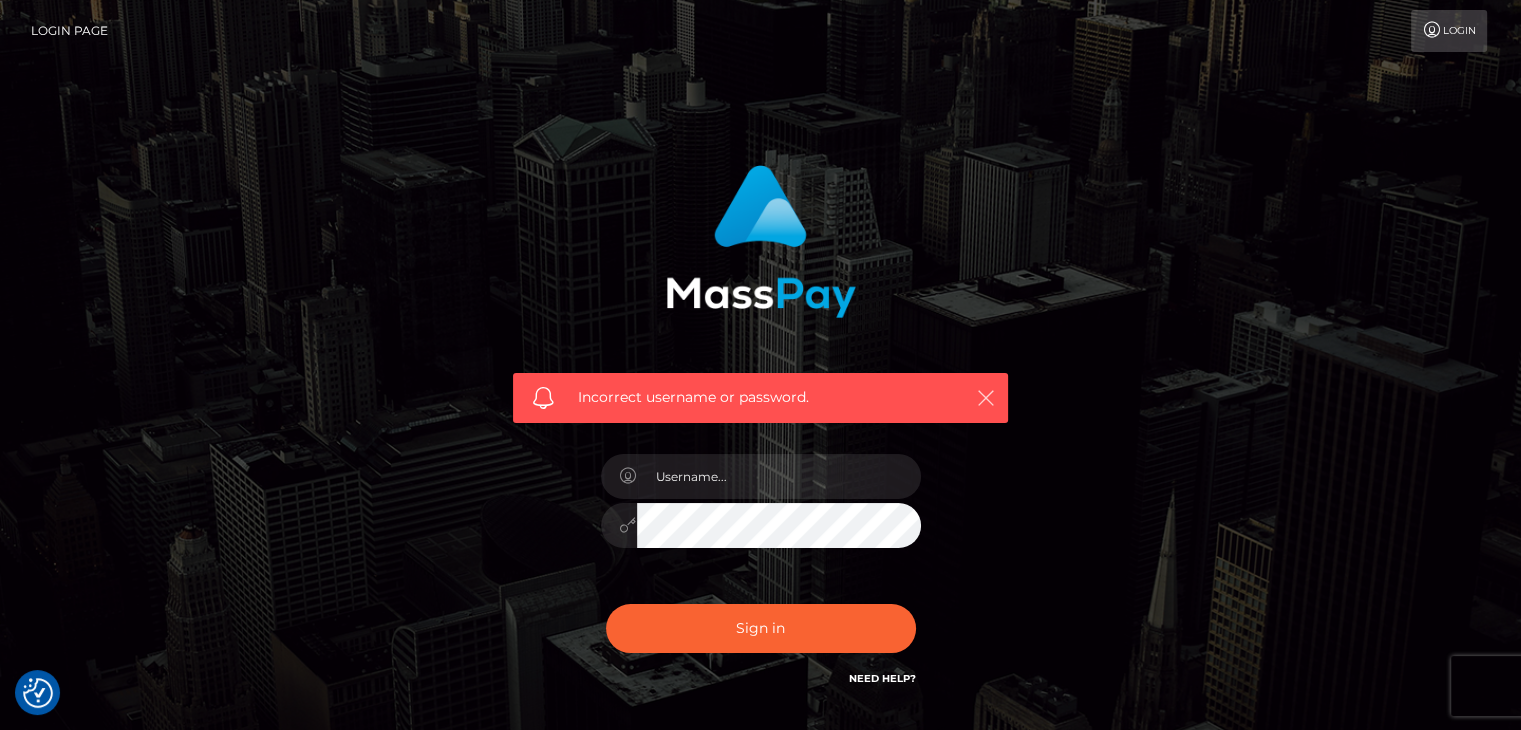 click at bounding box center [986, 398] 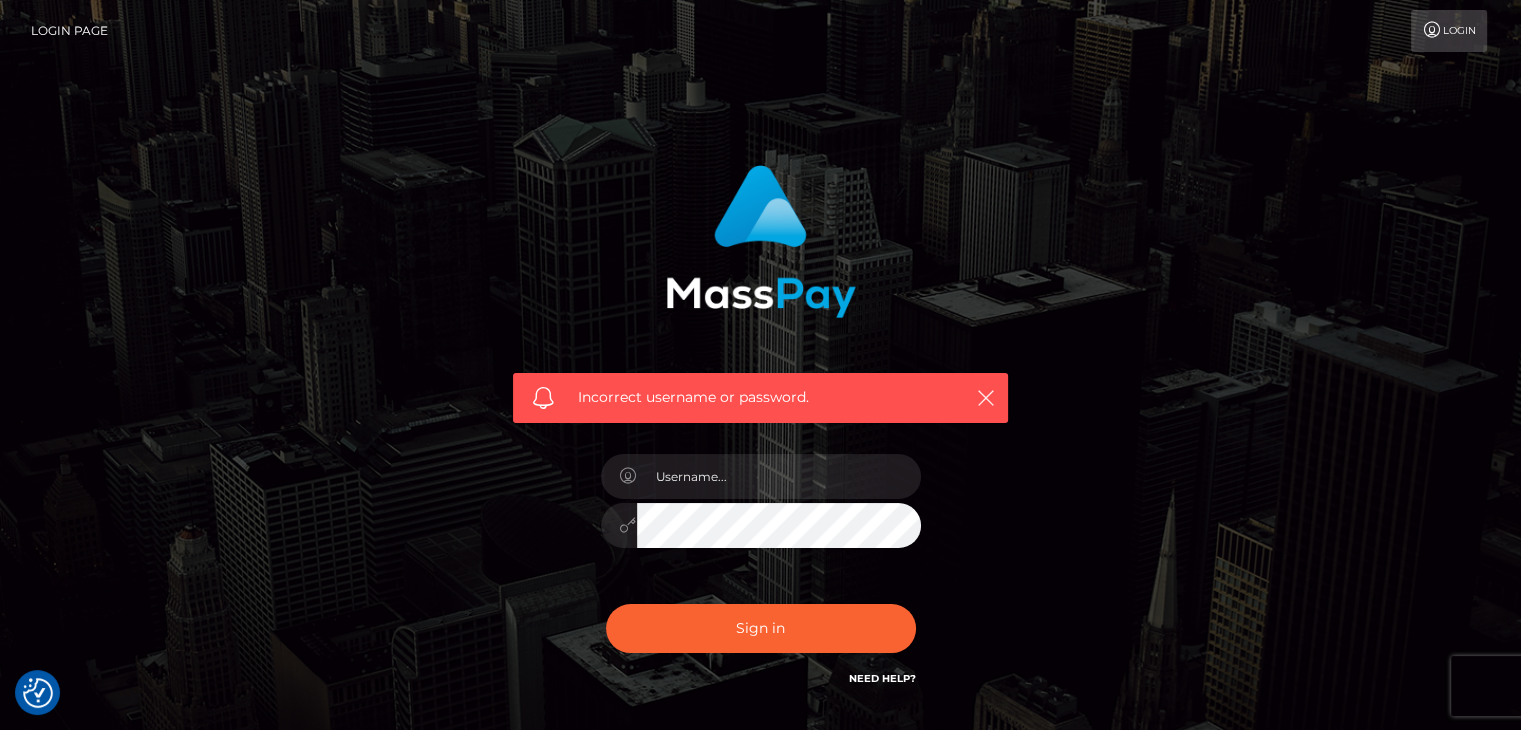 click on "Login Page" at bounding box center (69, 31) 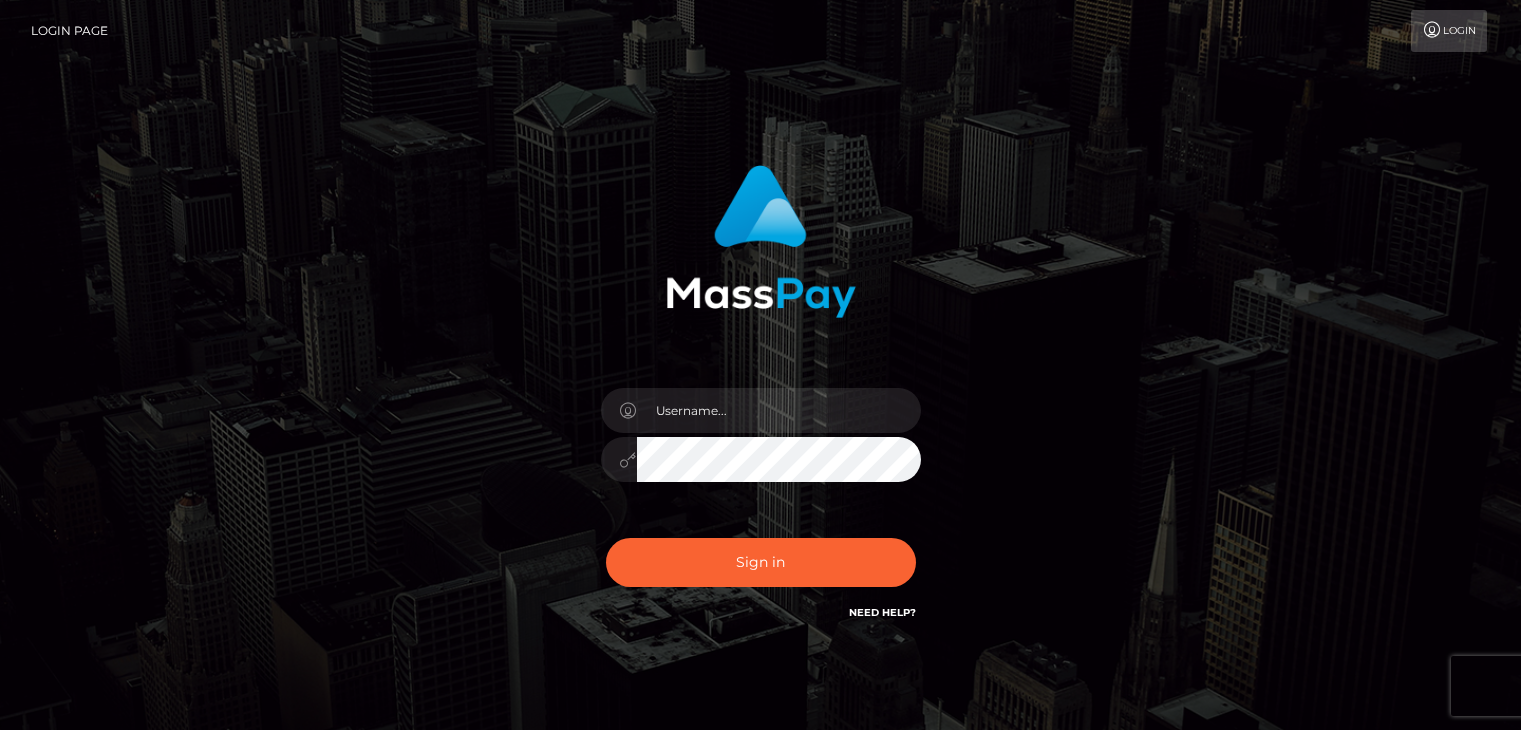 scroll, scrollTop: 0, scrollLeft: 0, axis: both 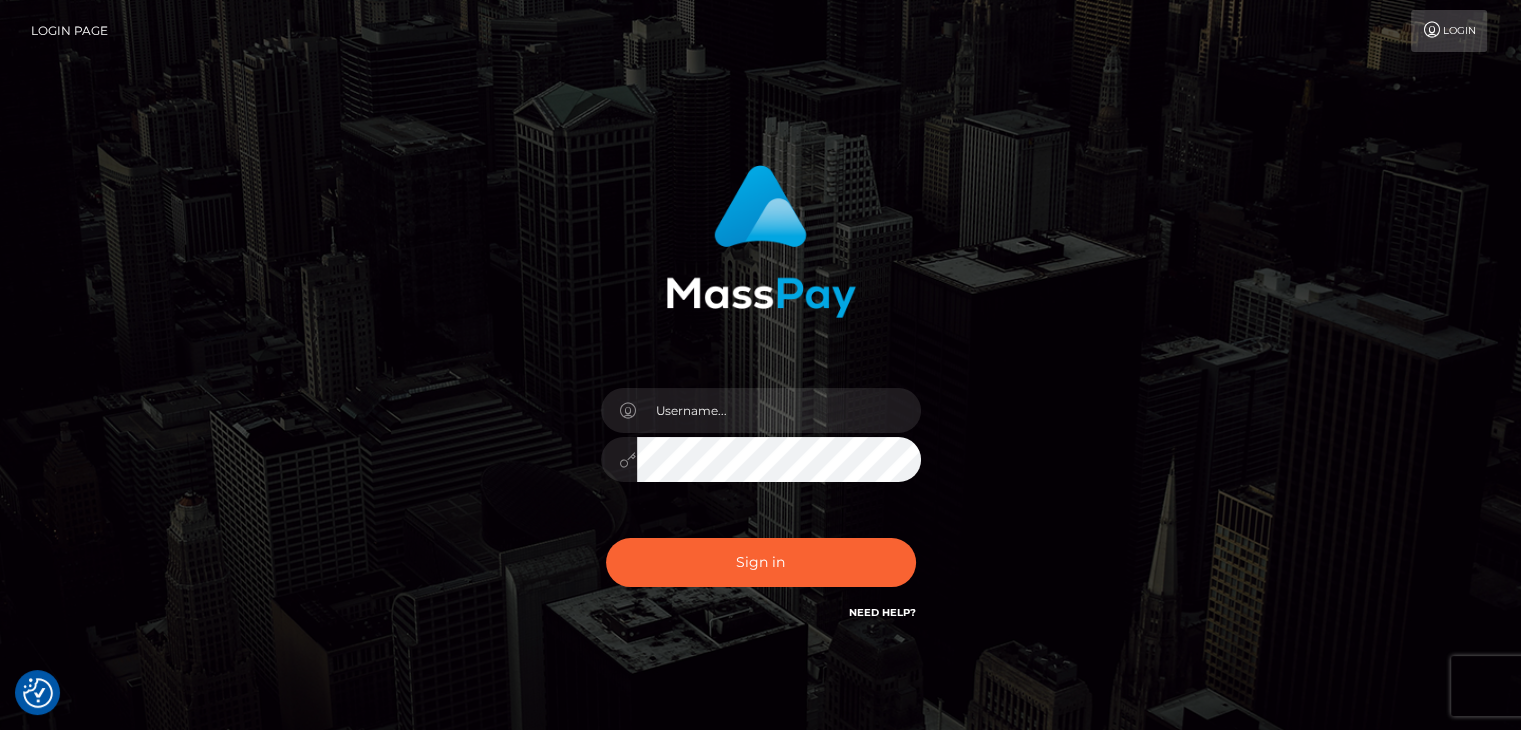 click on "Sign in" at bounding box center (761, 404) 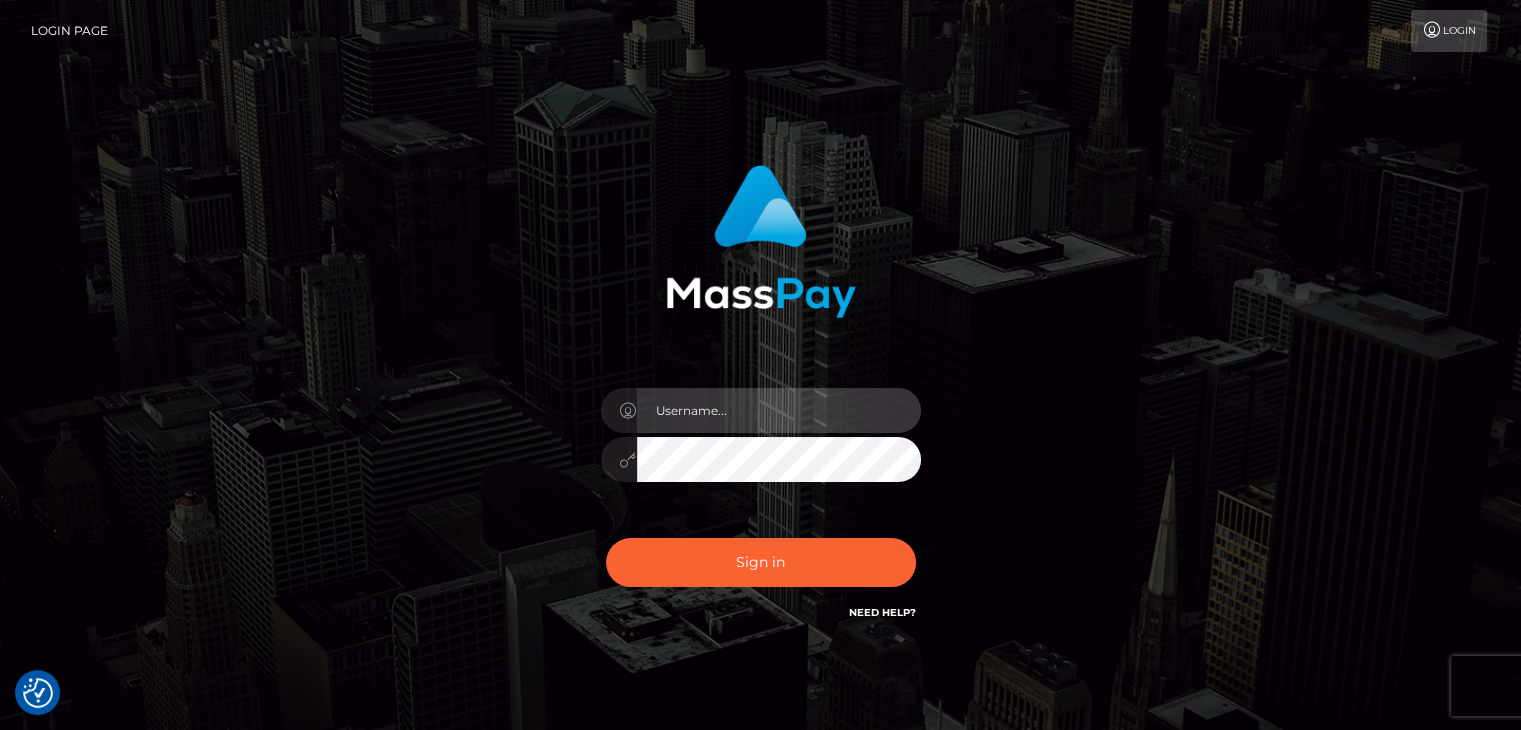 click at bounding box center (779, 410) 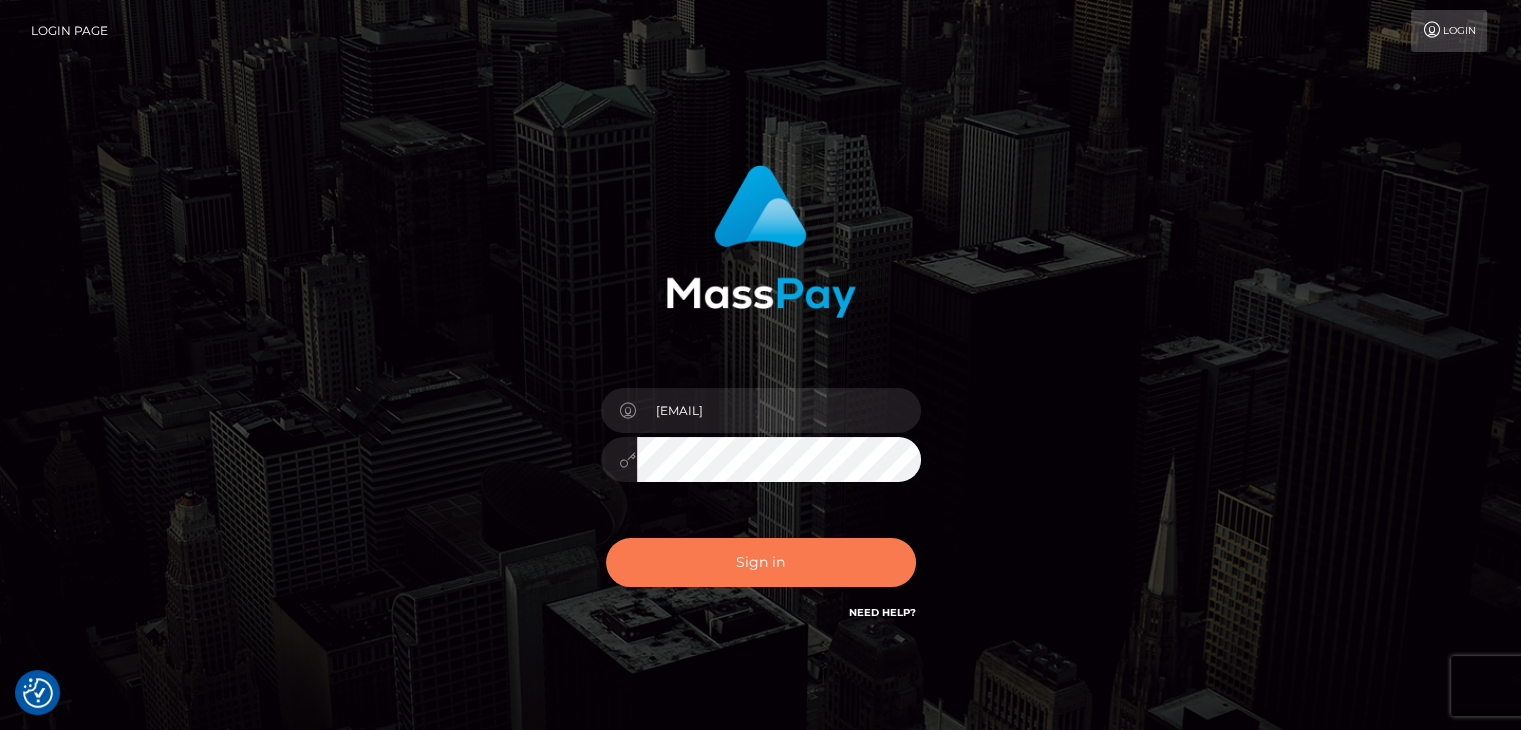 click on "Sign in" at bounding box center [761, 562] 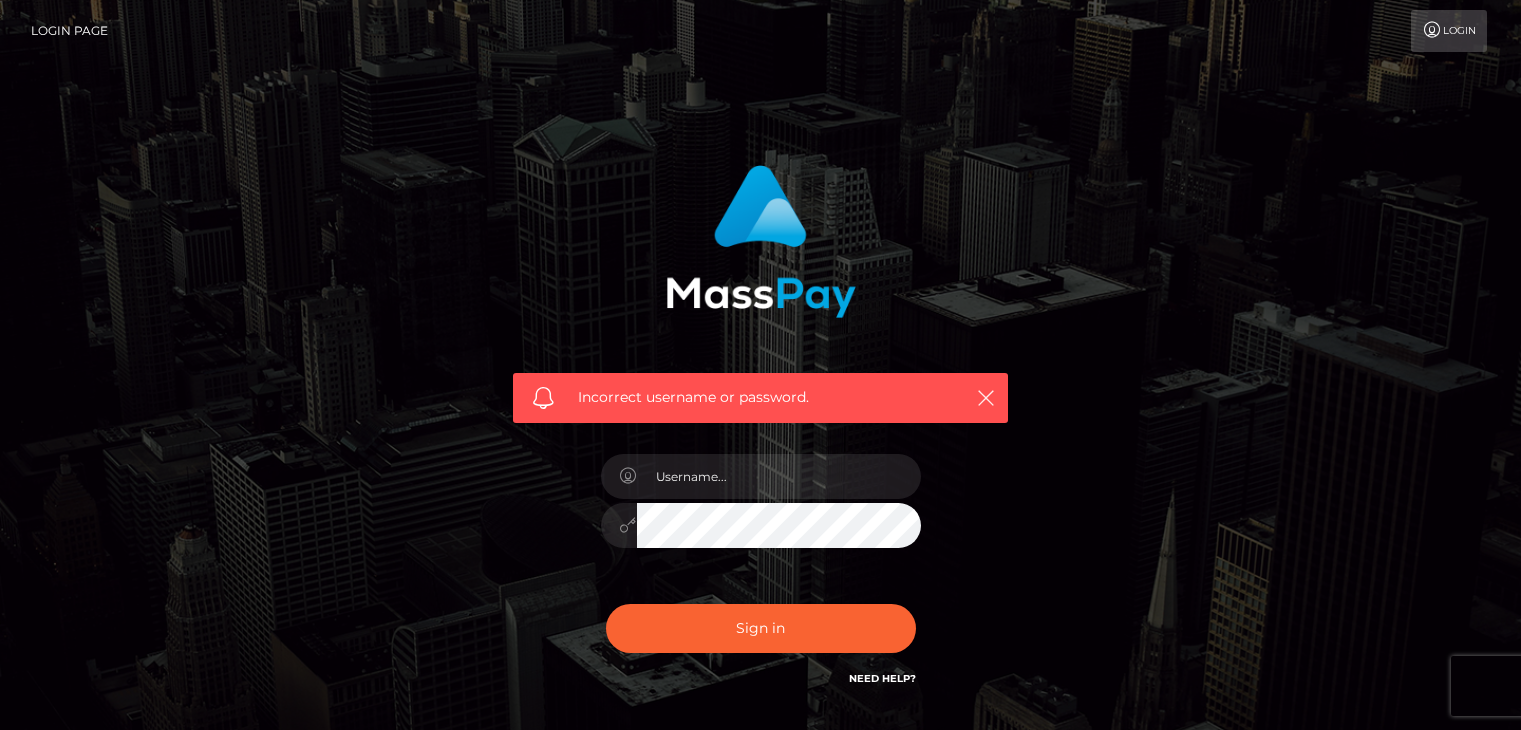 scroll, scrollTop: 0, scrollLeft: 0, axis: both 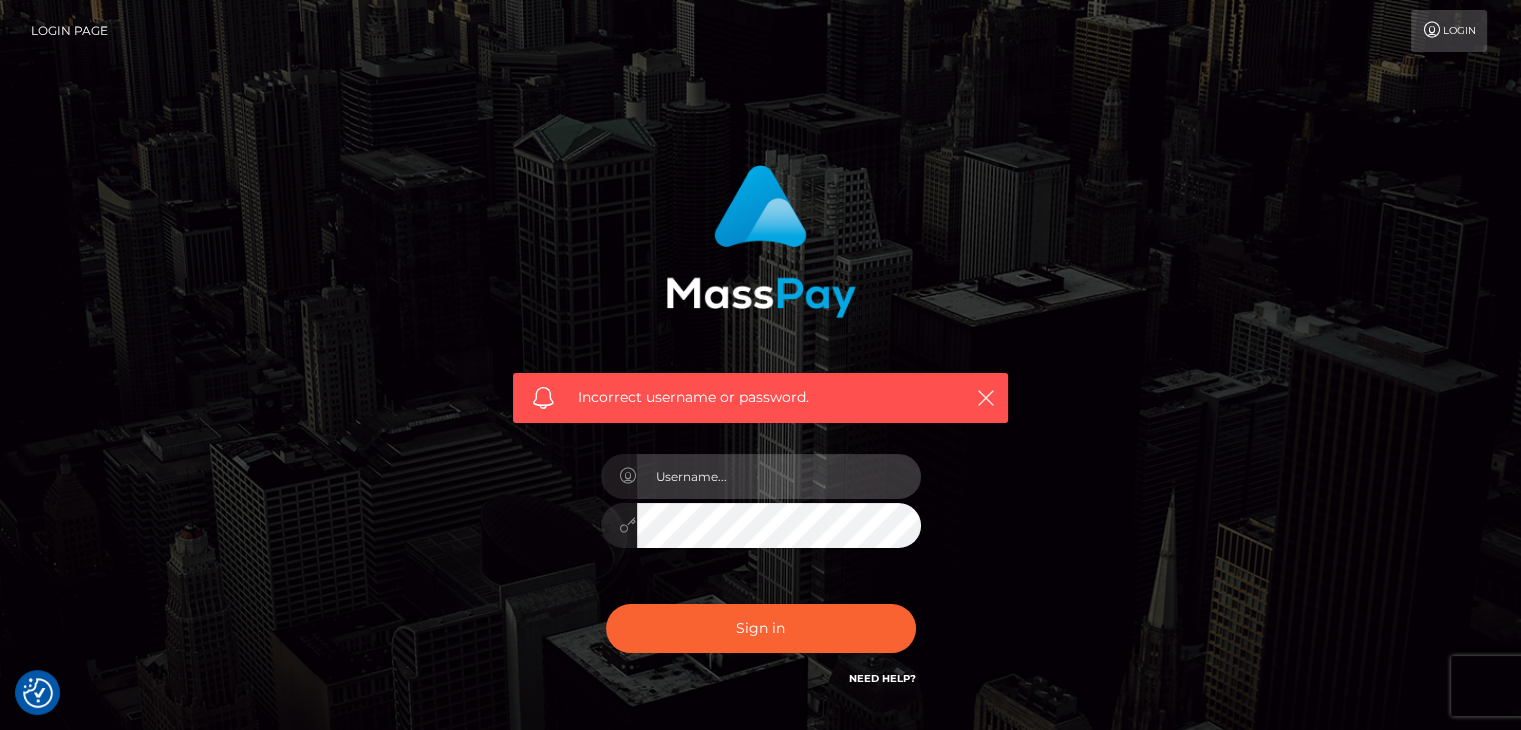 click at bounding box center [779, 476] 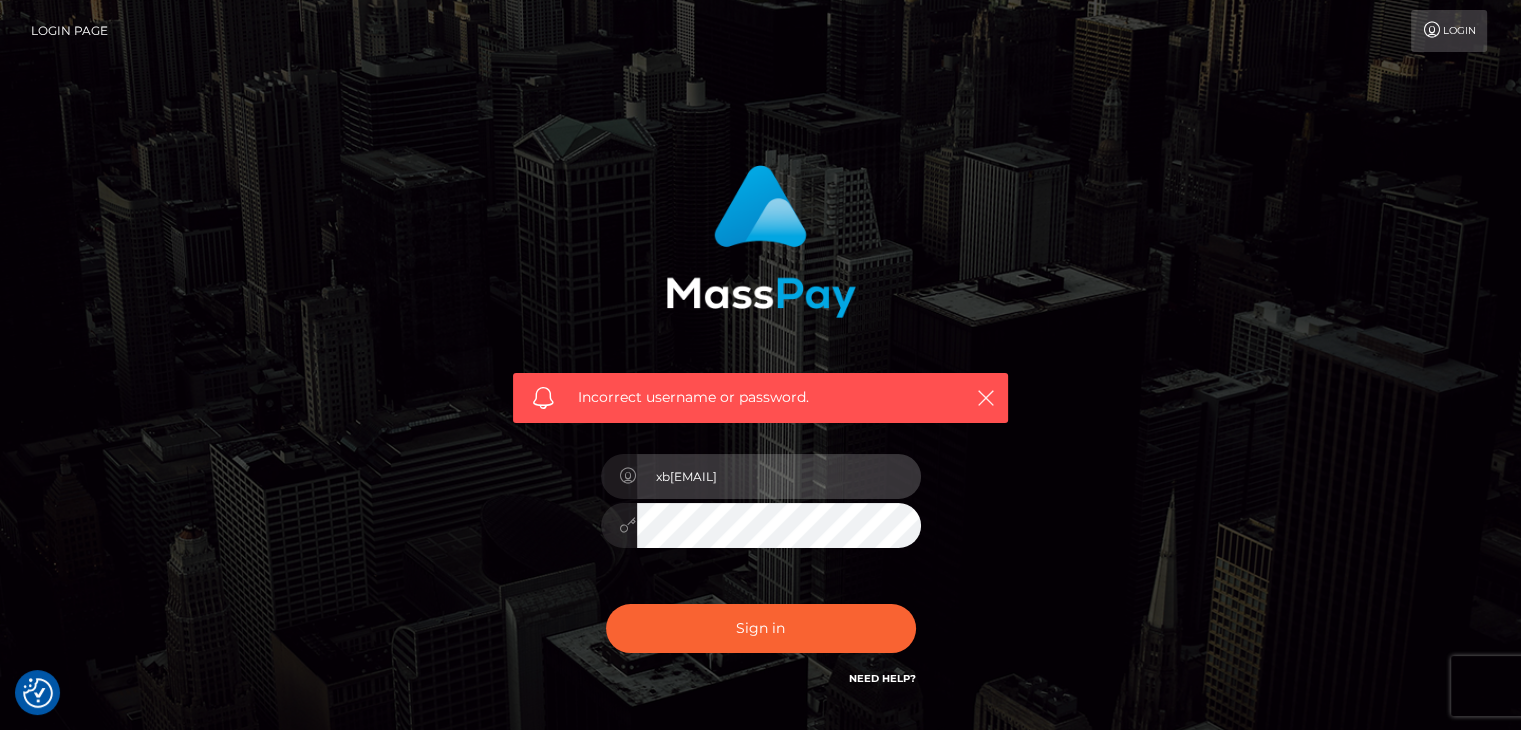 type on "[EMAIL]" 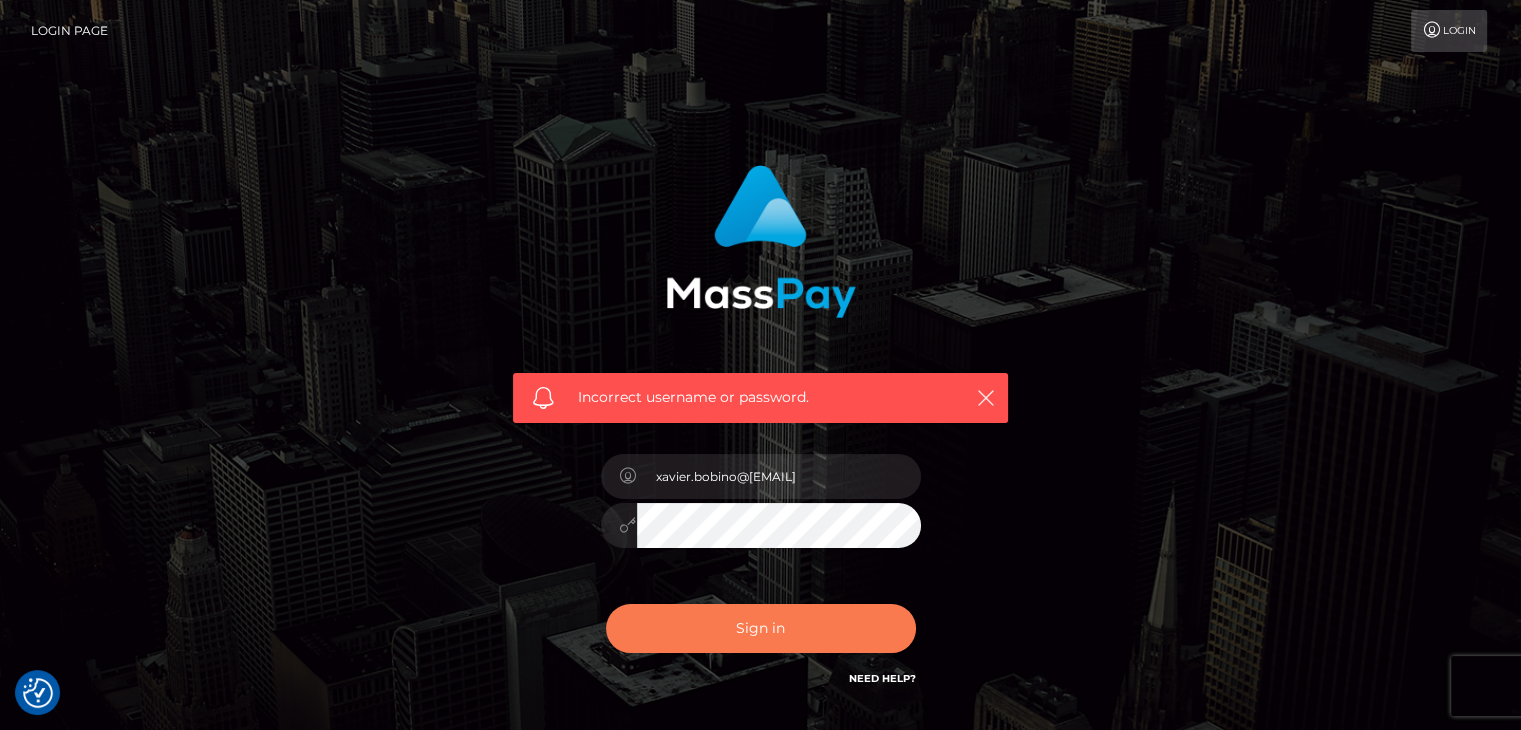 click on "Sign in" at bounding box center (761, 628) 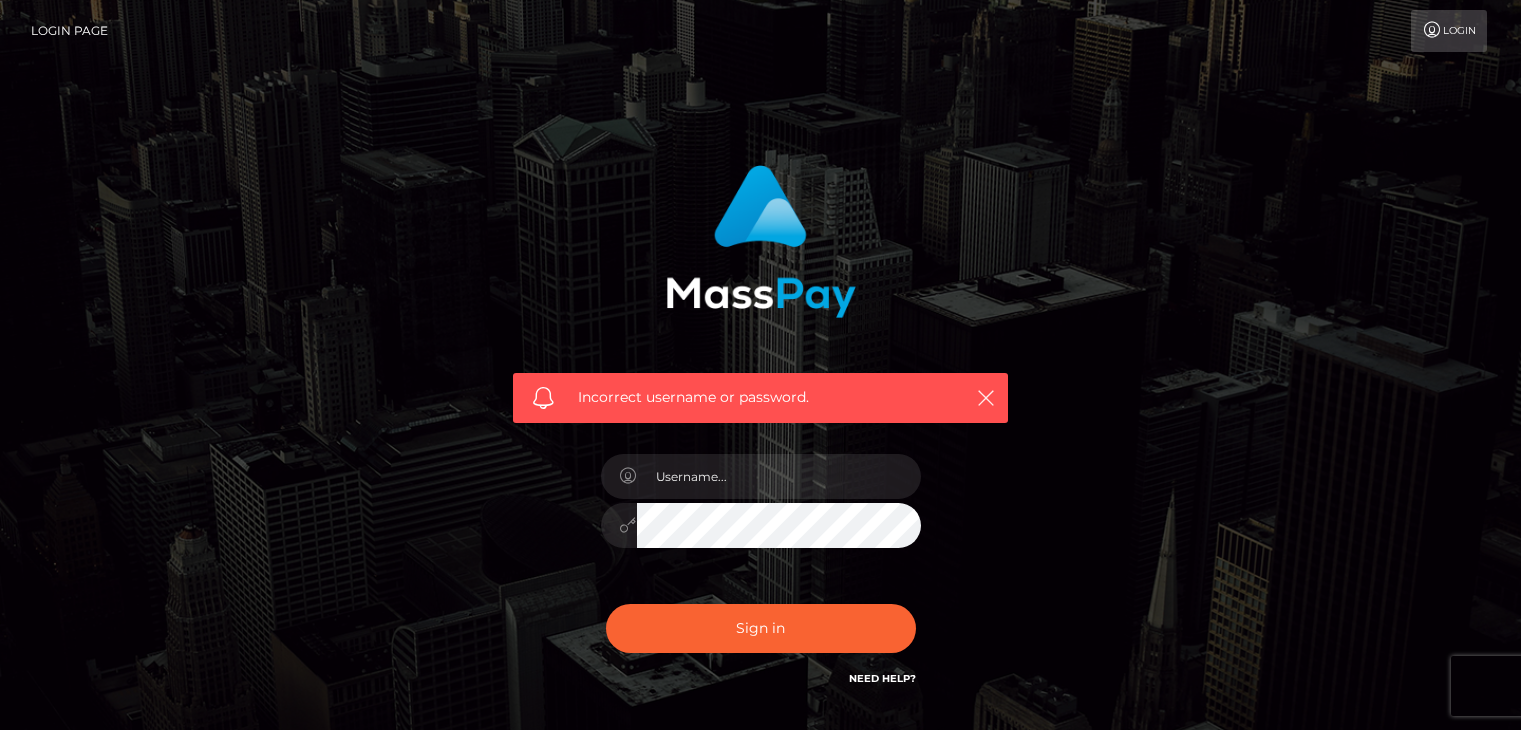 scroll, scrollTop: 0, scrollLeft: 0, axis: both 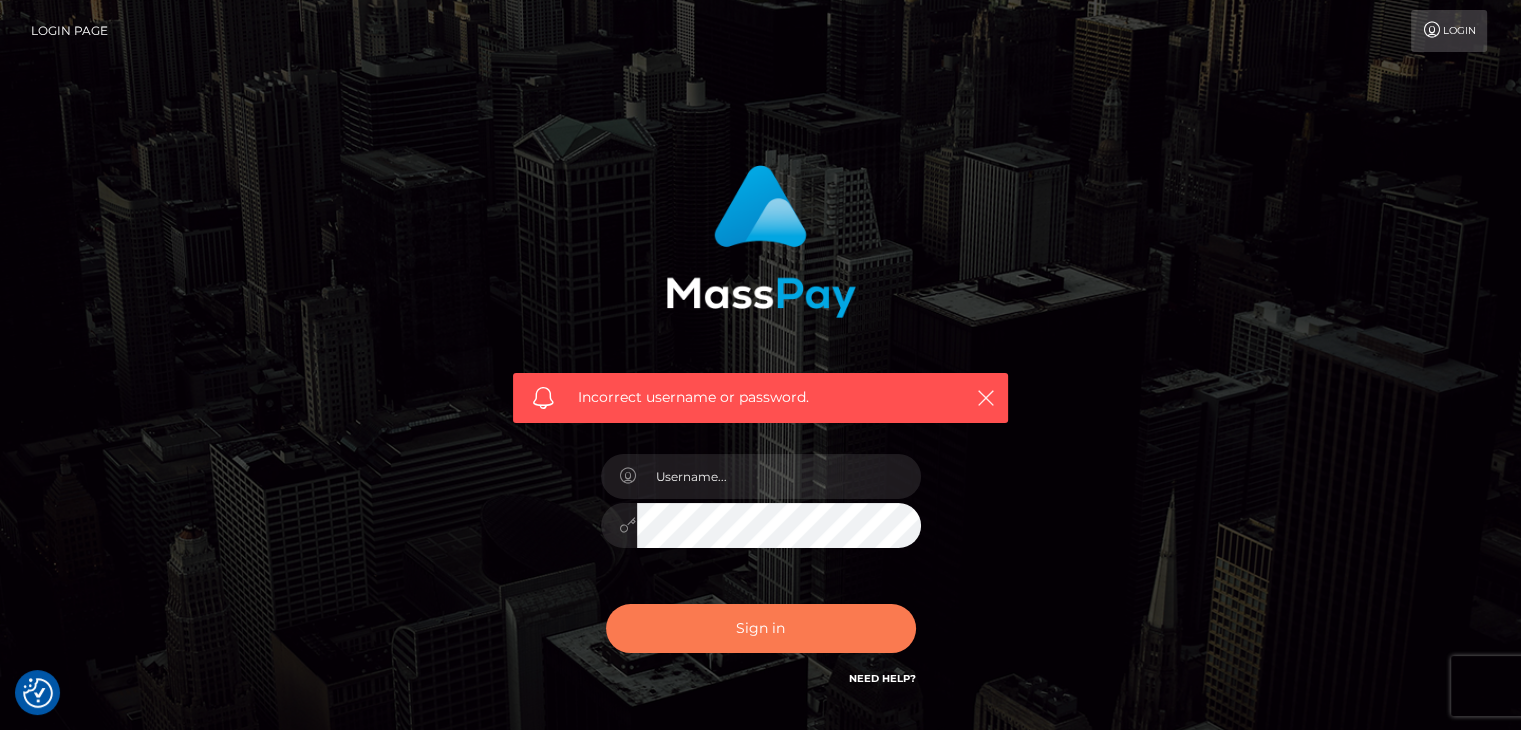click on "Sign in" at bounding box center [761, 628] 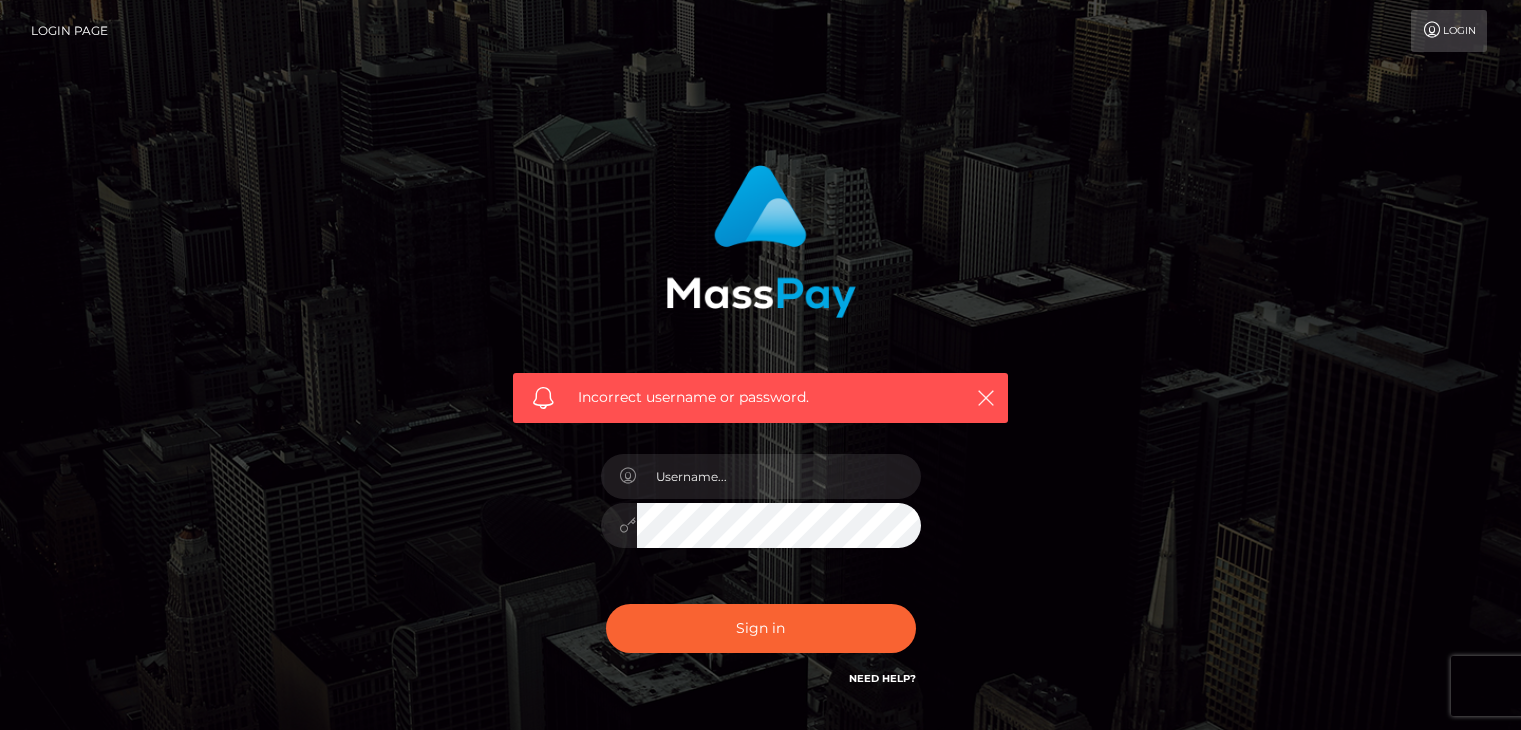 scroll, scrollTop: 0, scrollLeft: 0, axis: both 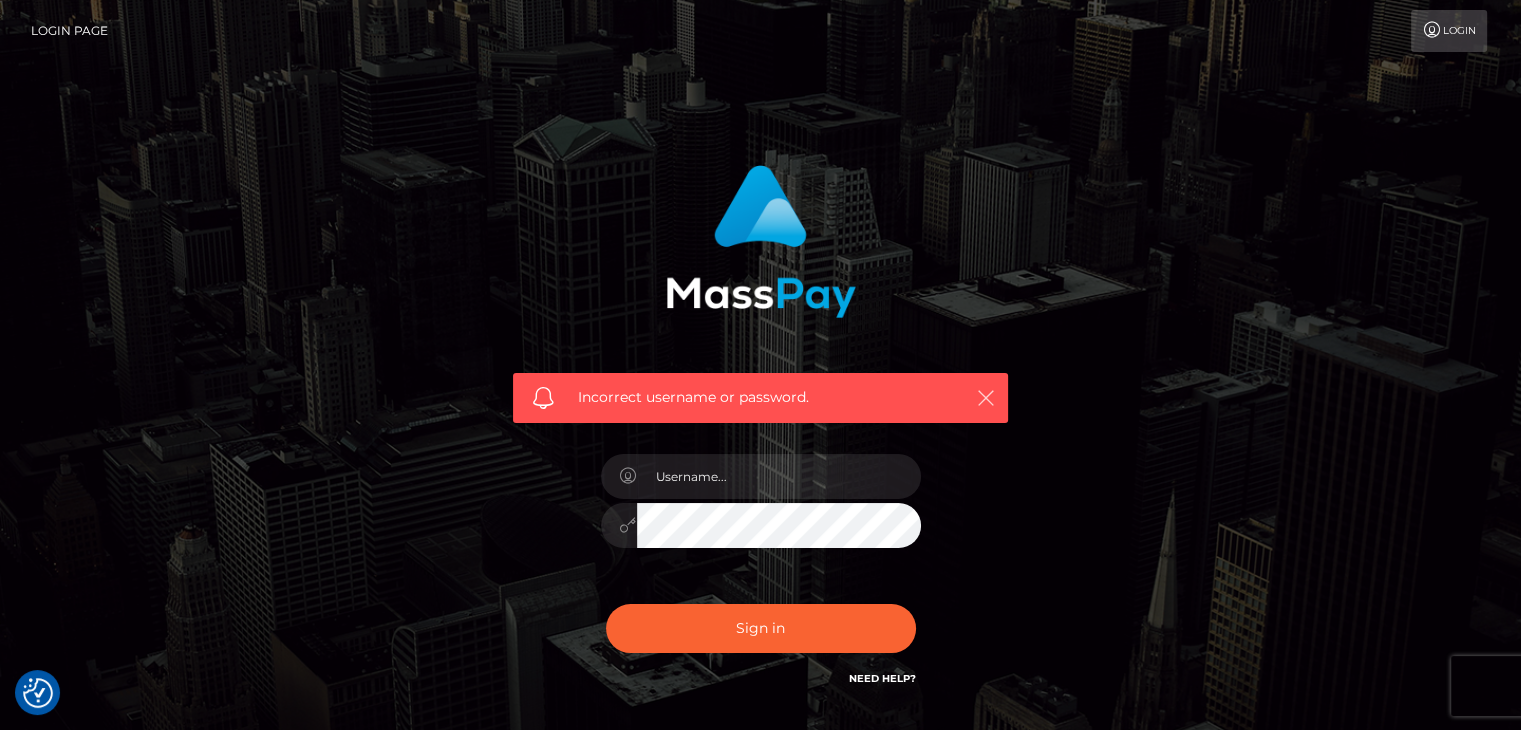 click on "Incorrect username or password." at bounding box center [760, 398] 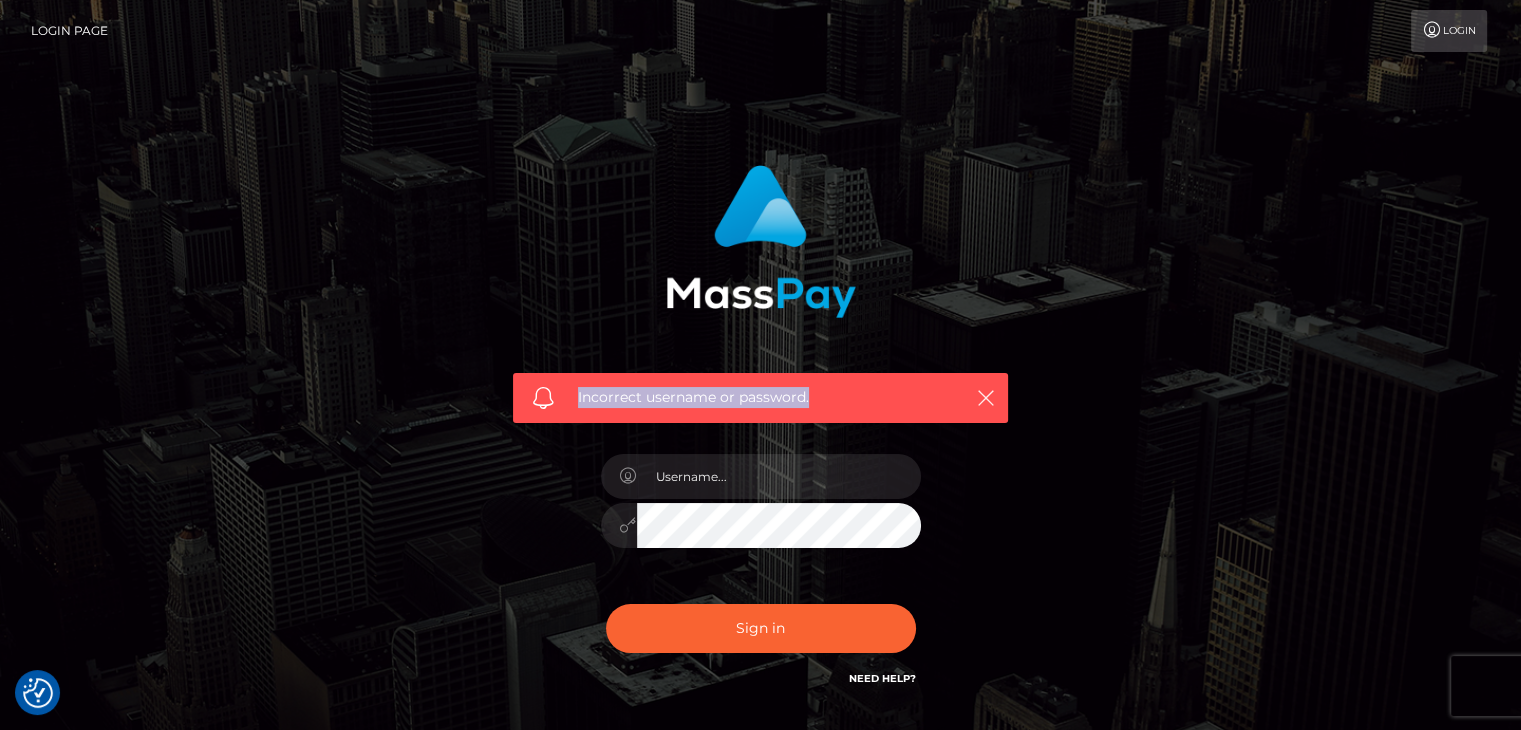 click on "Incorrect username or password." at bounding box center [760, 398] 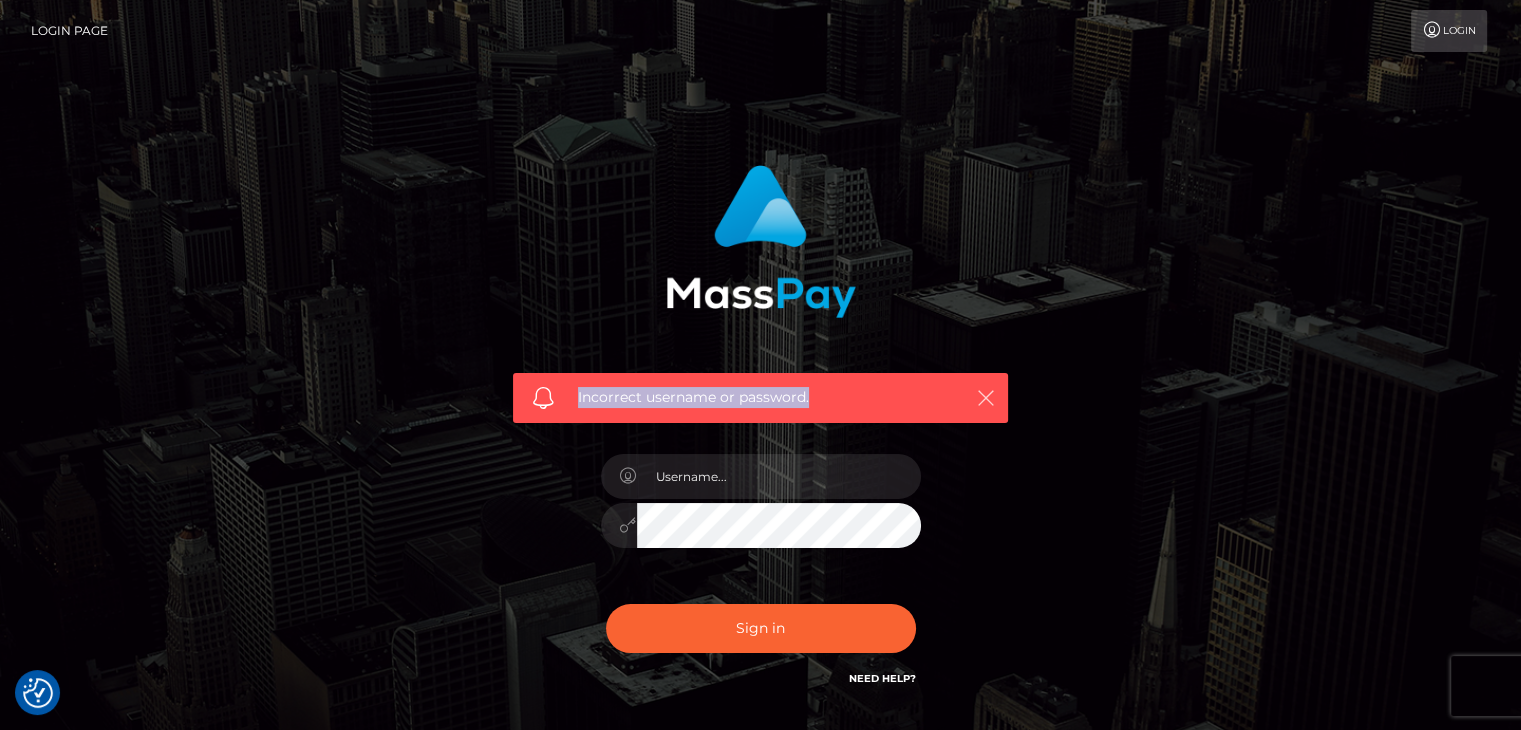click at bounding box center (986, 398) 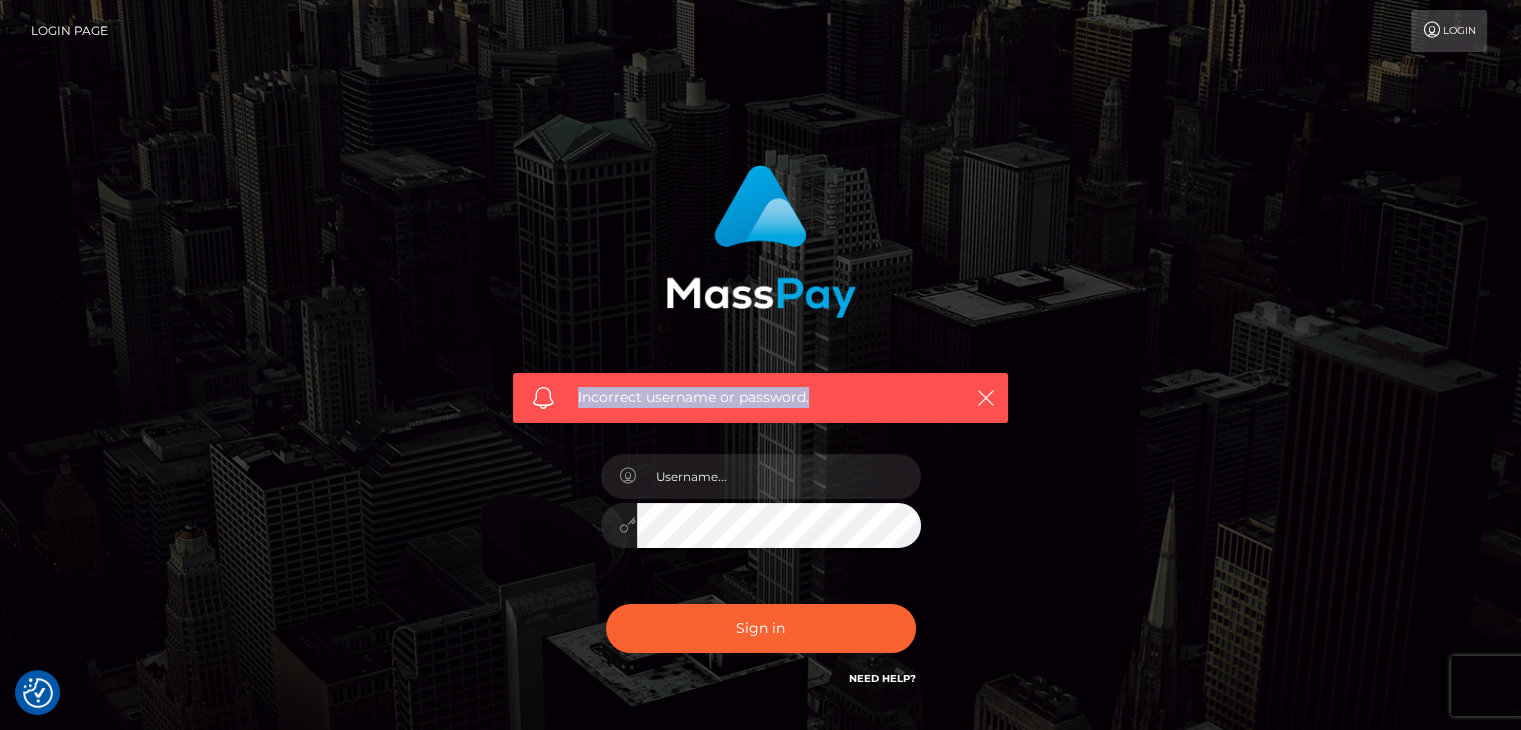 click on "Incorrect username or password." at bounding box center (760, 398) 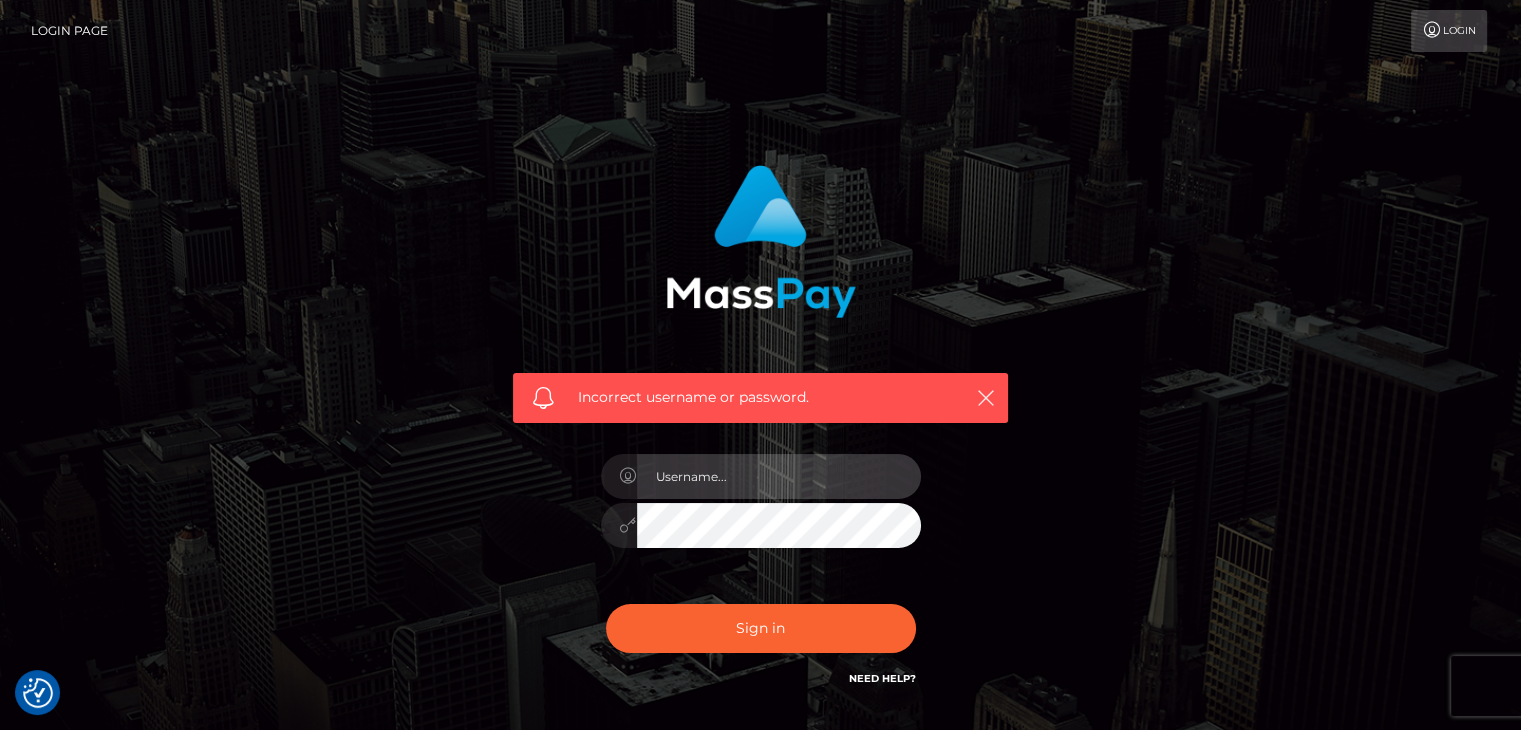 click at bounding box center [779, 476] 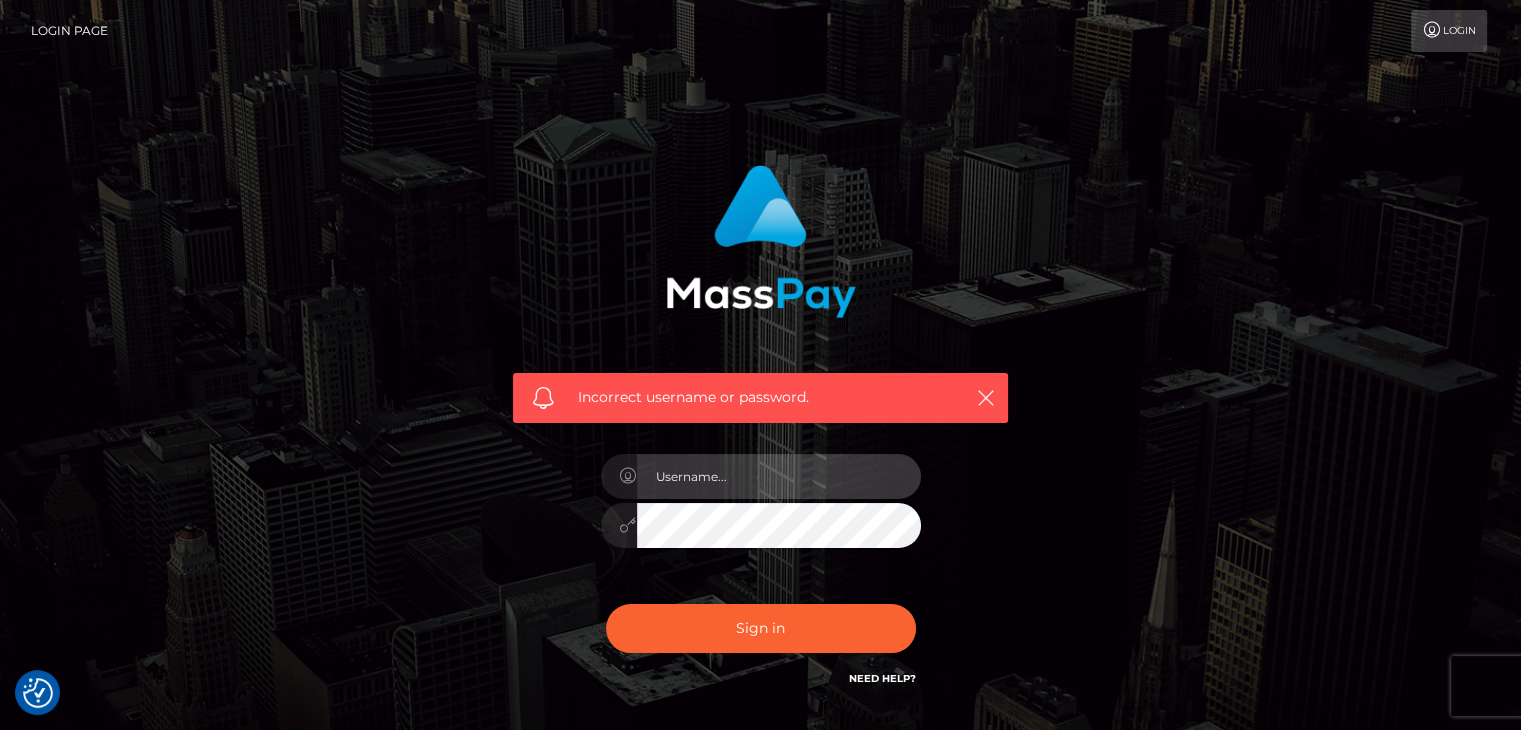 type on "xavier.bobino@gmail.com" 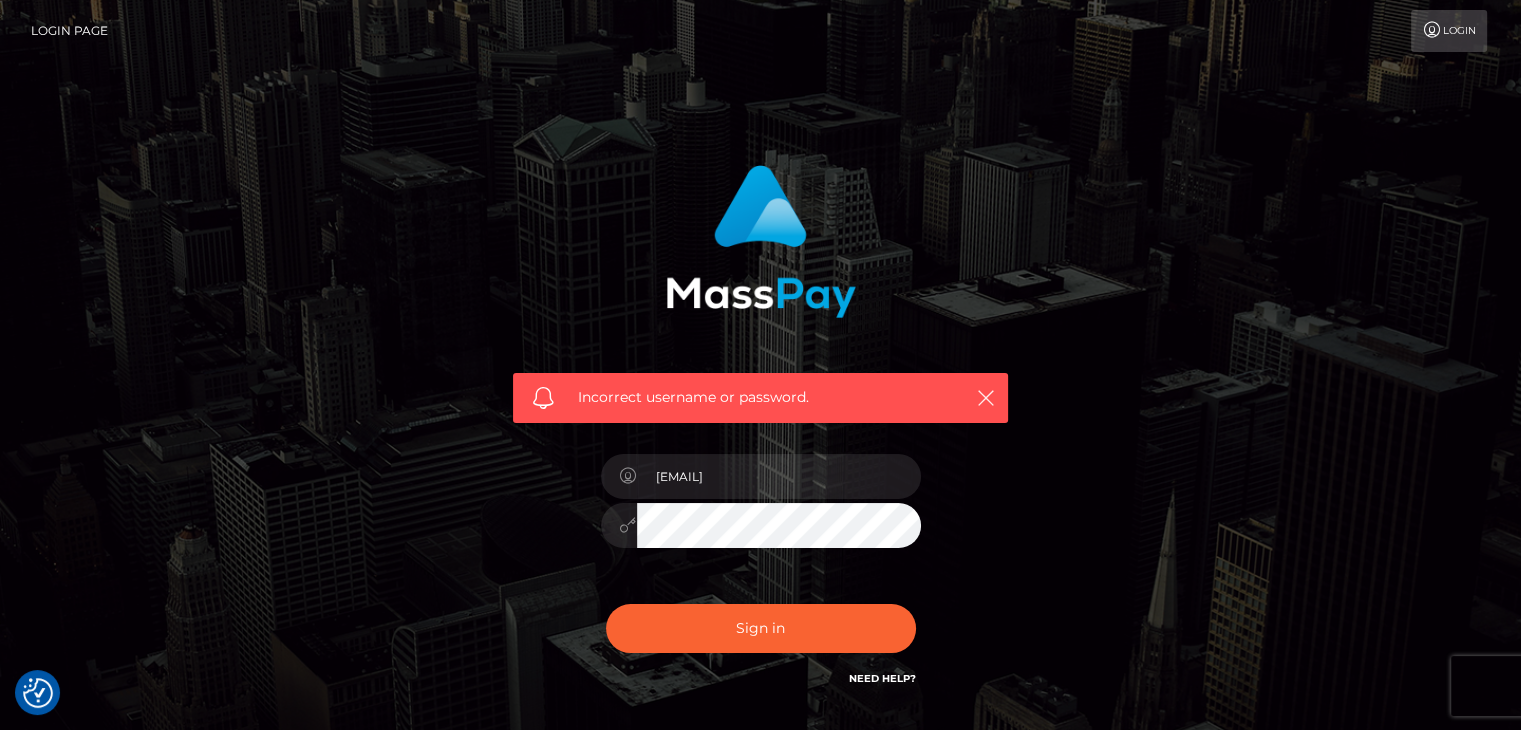 click on "xavier.bobino@gmail.com" at bounding box center [779, 476] 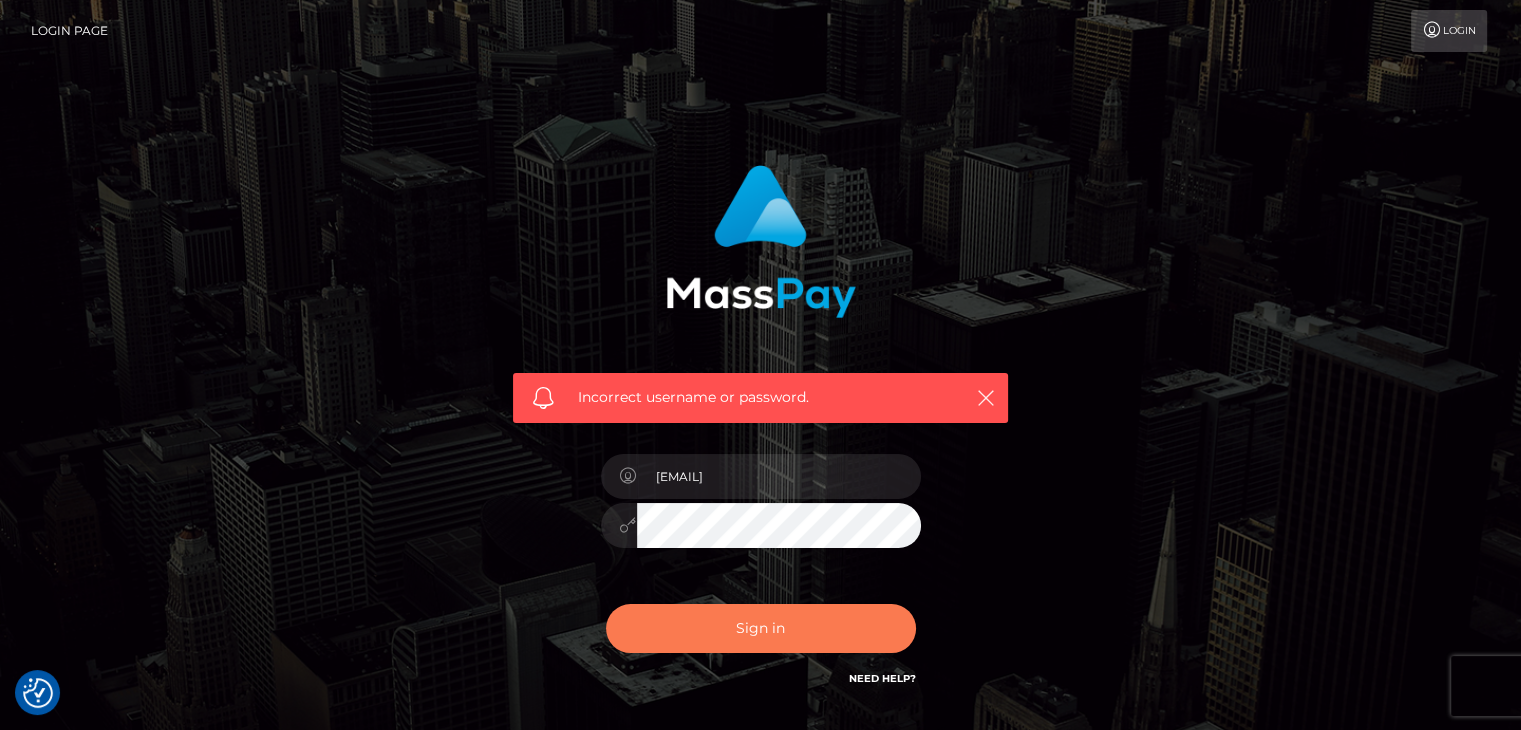 click on "Sign in" at bounding box center [761, 628] 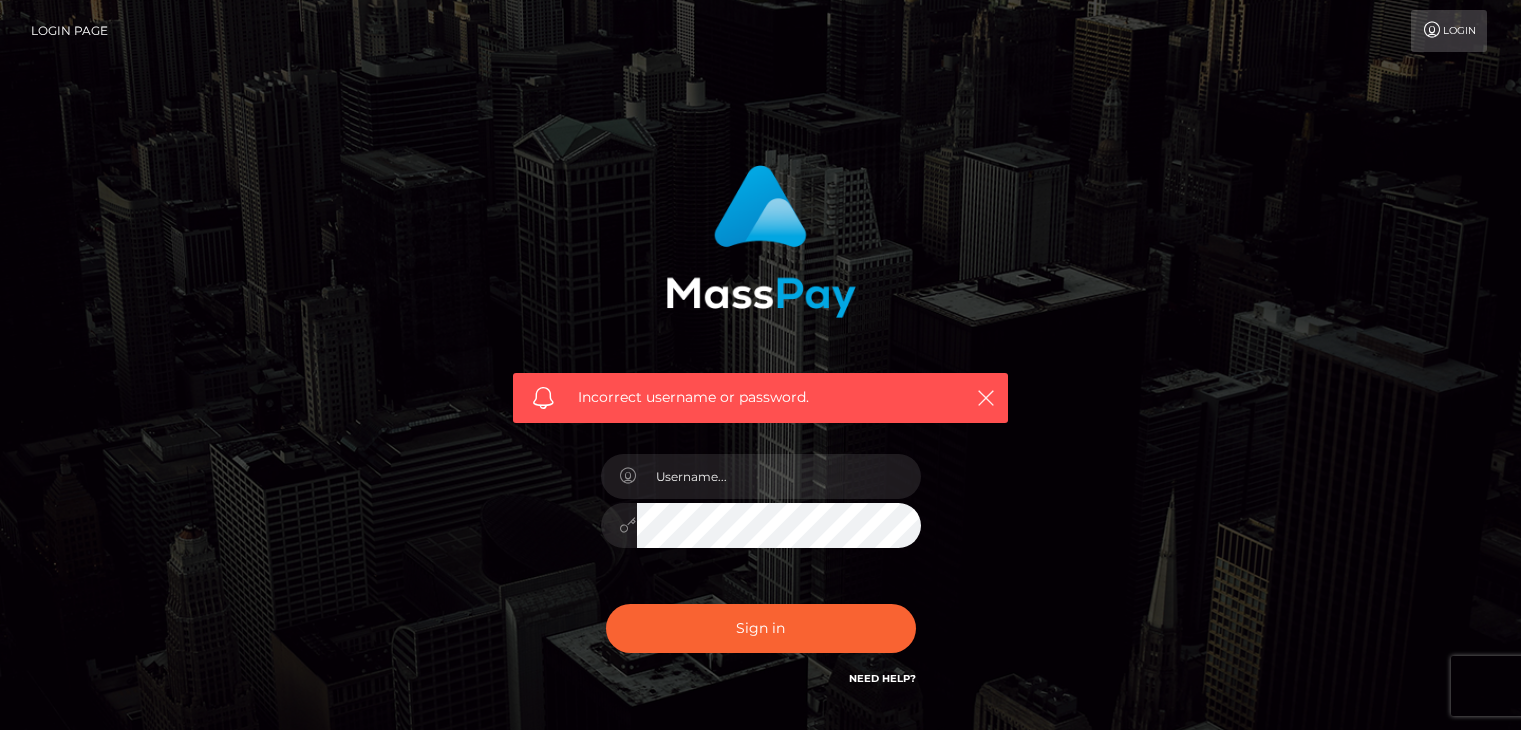 scroll, scrollTop: 0, scrollLeft: 0, axis: both 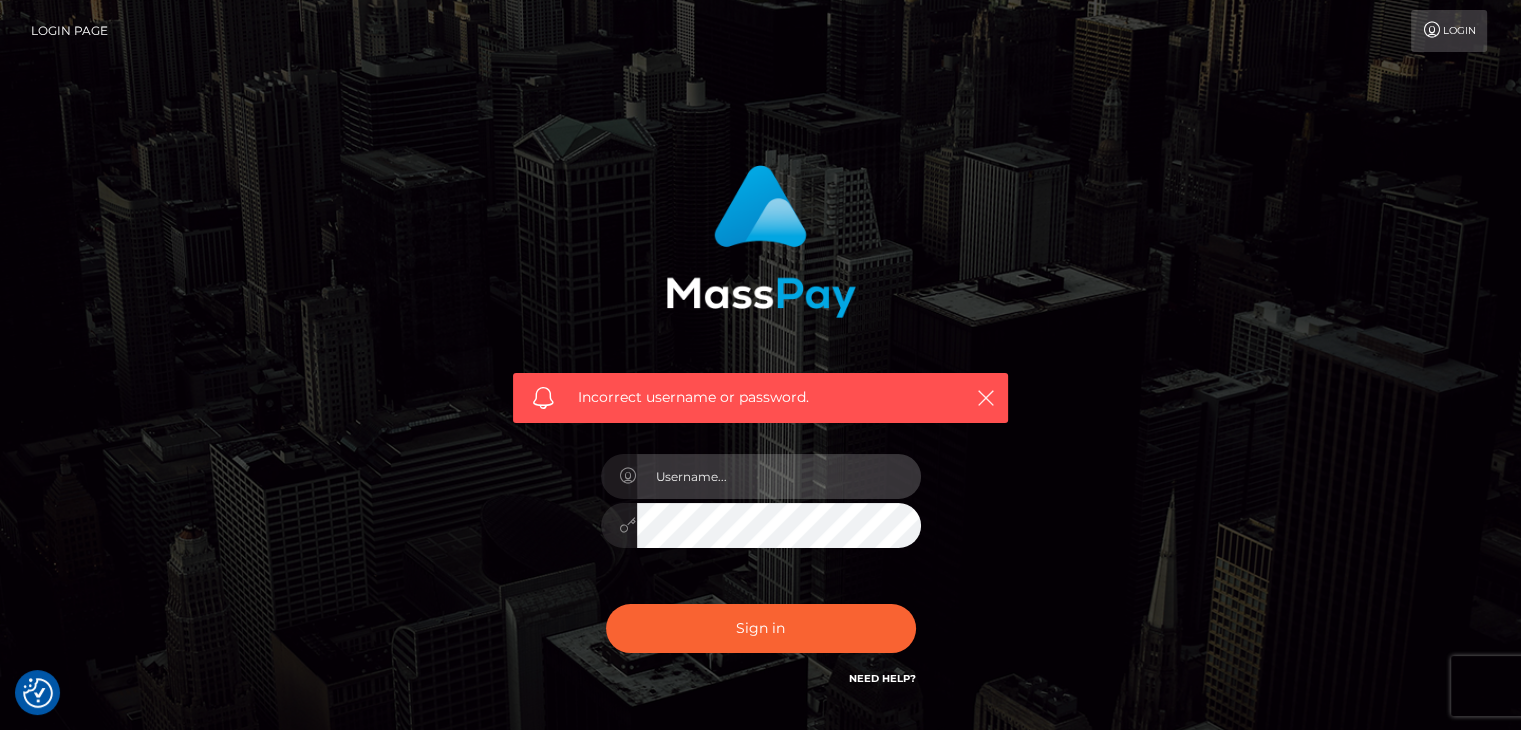 click at bounding box center [779, 476] 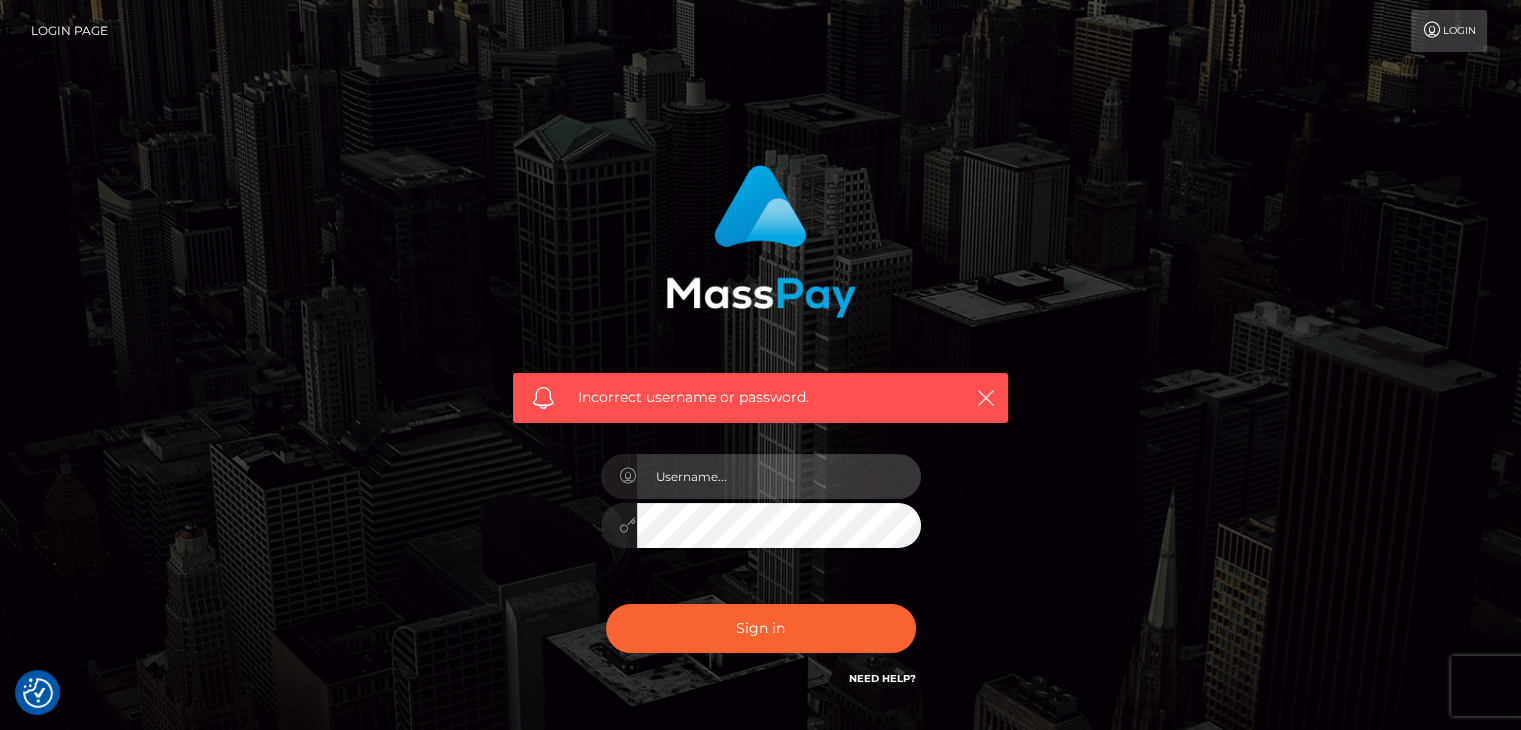 type on "[EMAIL]" 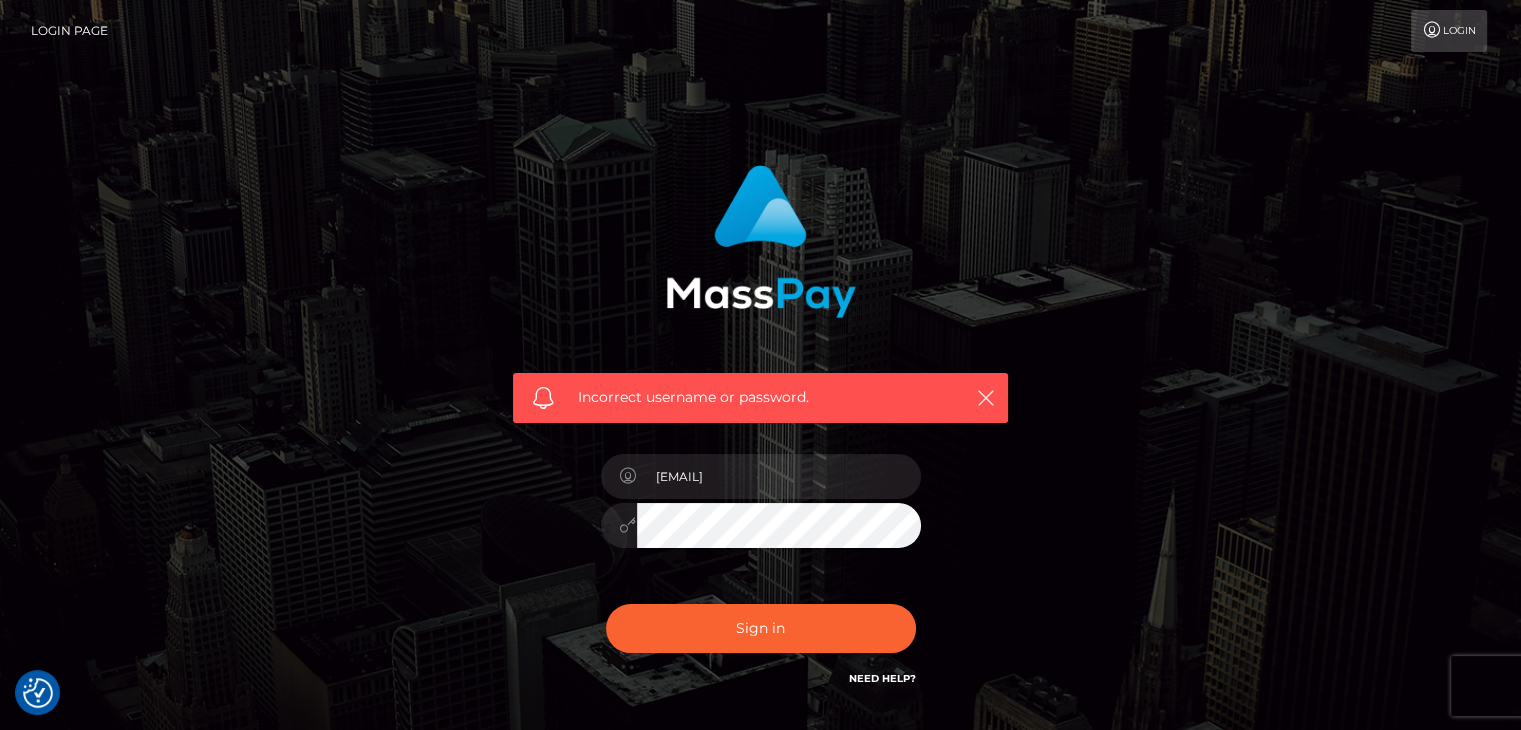 click at bounding box center [761, 522] 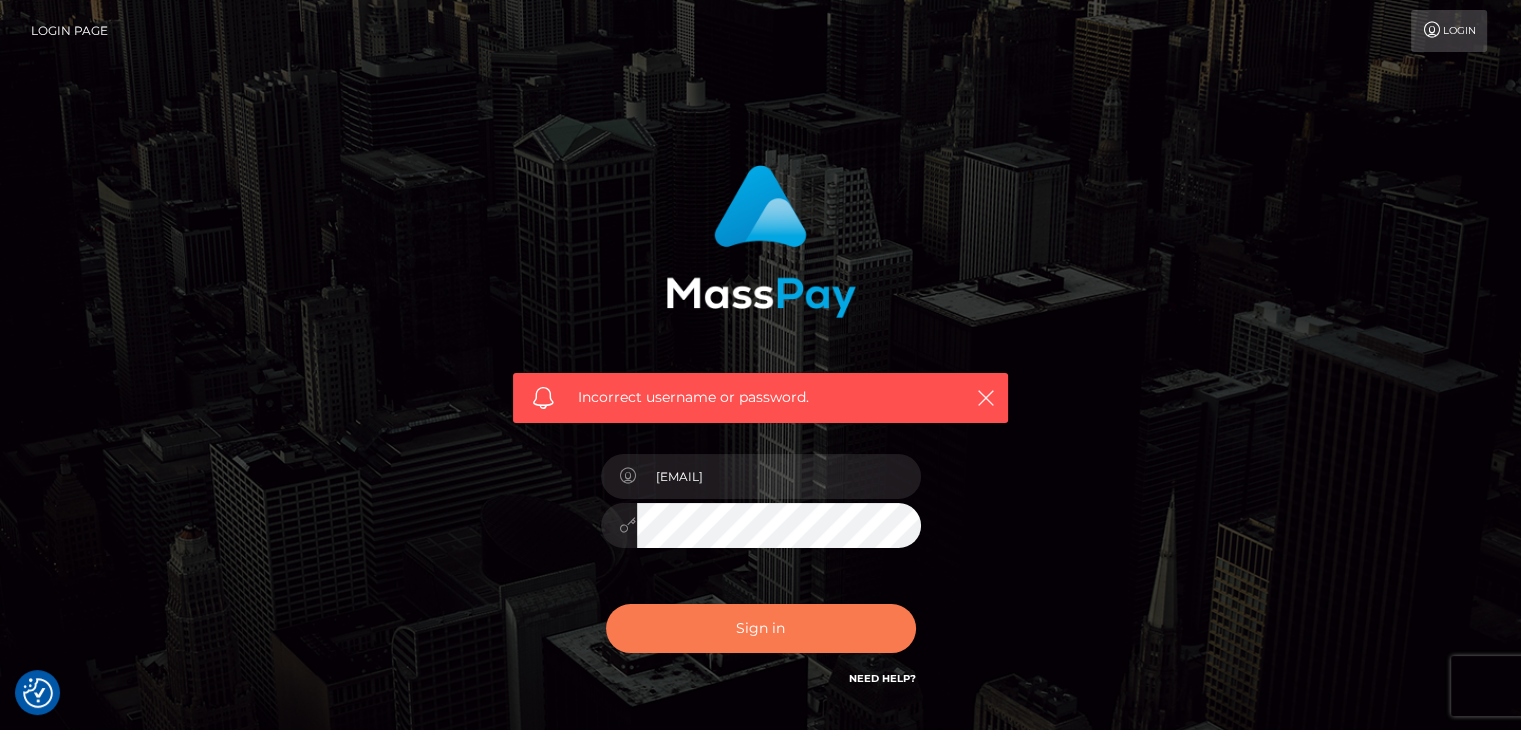 click on "Sign in" at bounding box center [761, 628] 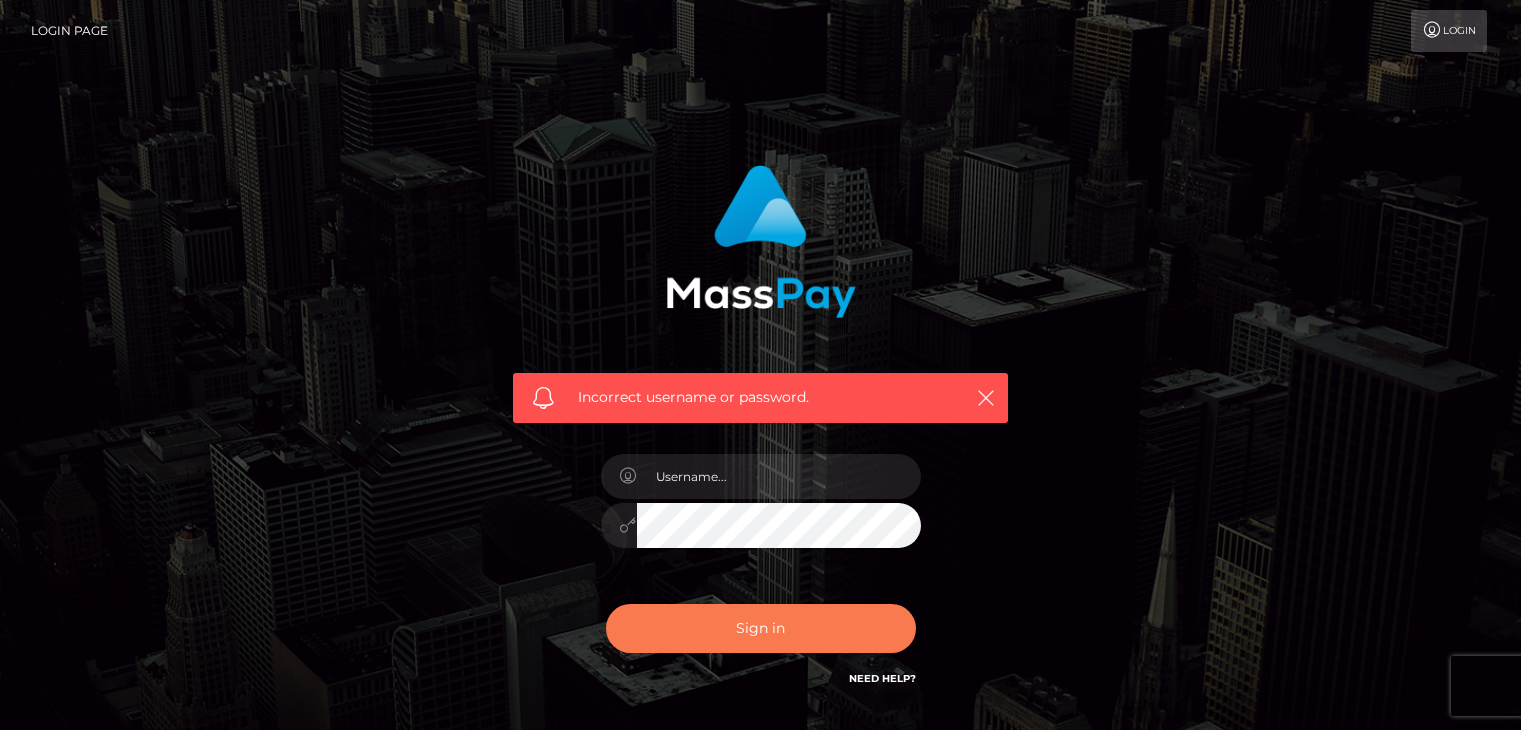 scroll, scrollTop: 0, scrollLeft: 0, axis: both 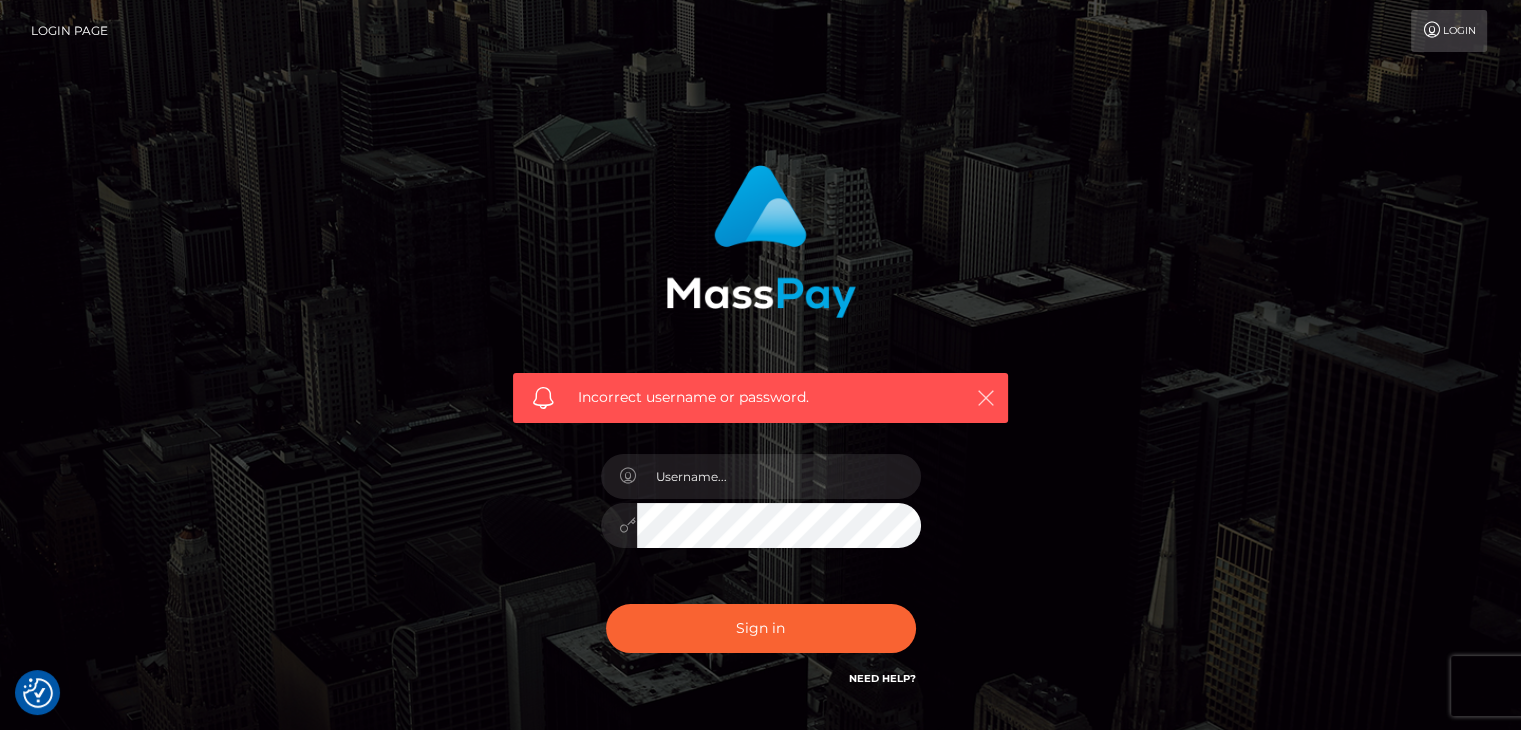 click at bounding box center (986, 398) 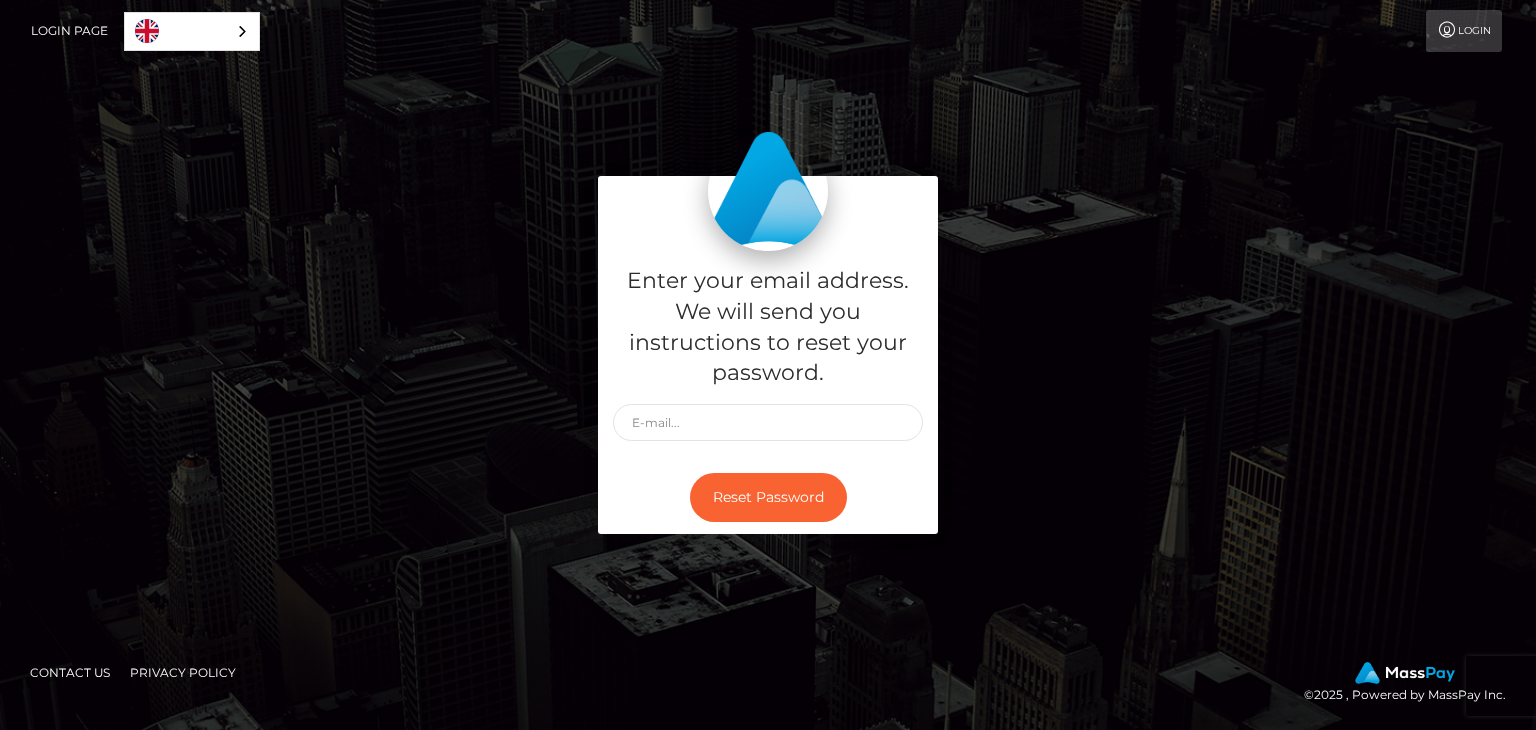 scroll, scrollTop: 0, scrollLeft: 0, axis: both 